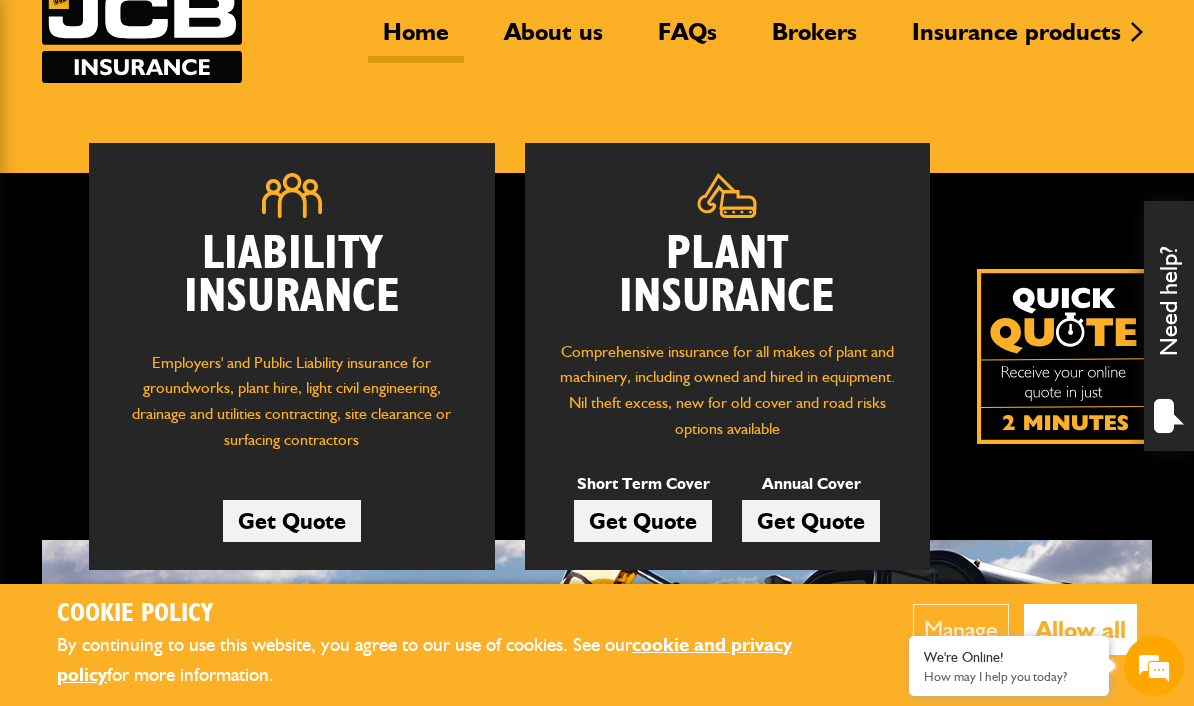 scroll, scrollTop: 181, scrollLeft: 0, axis: vertical 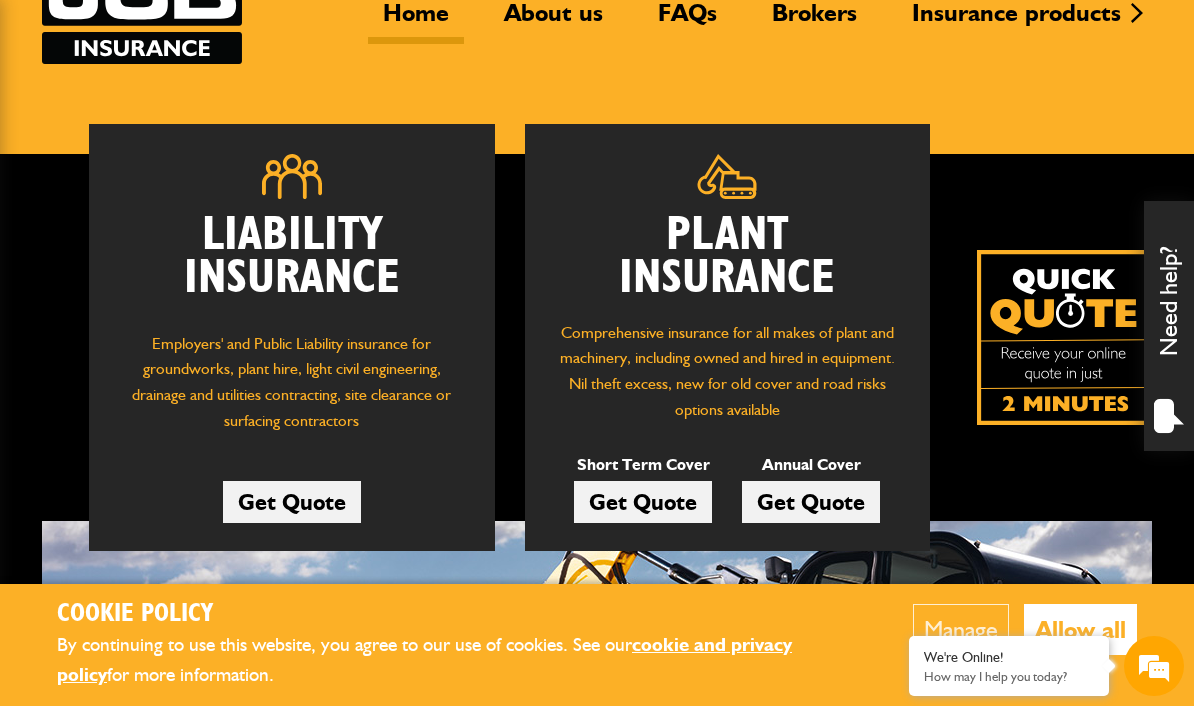 click on "Get Quote" at bounding box center (643, 502) 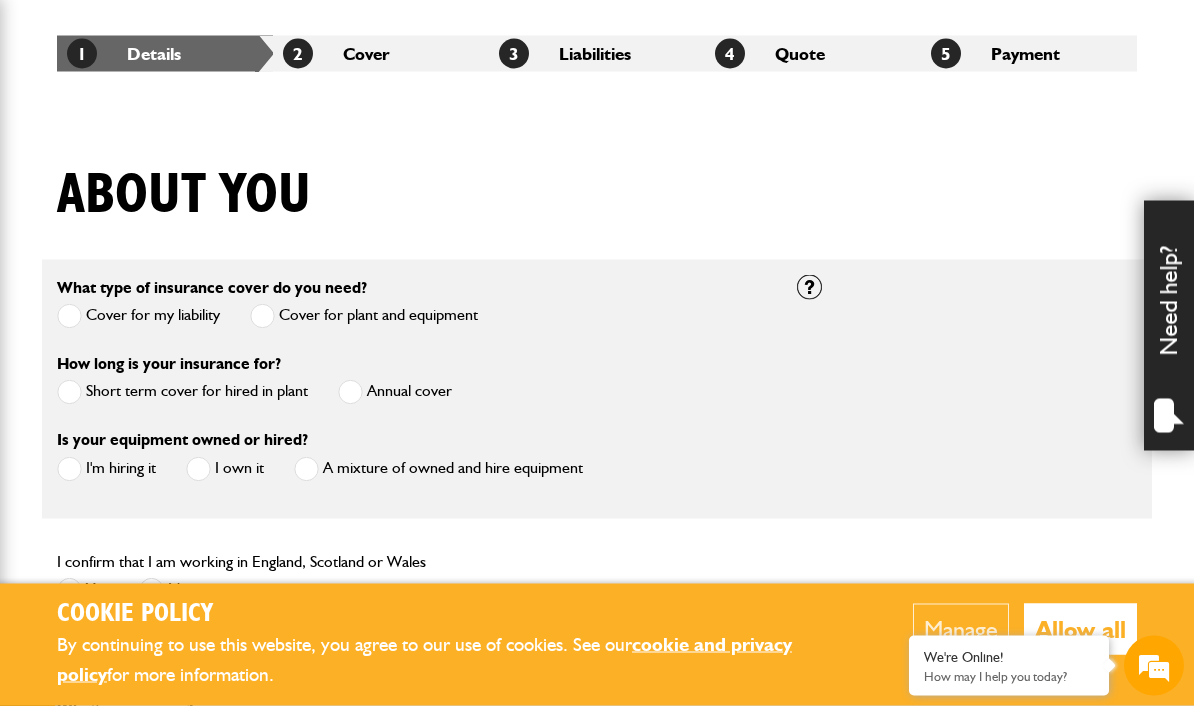 scroll, scrollTop: 360, scrollLeft: 0, axis: vertical 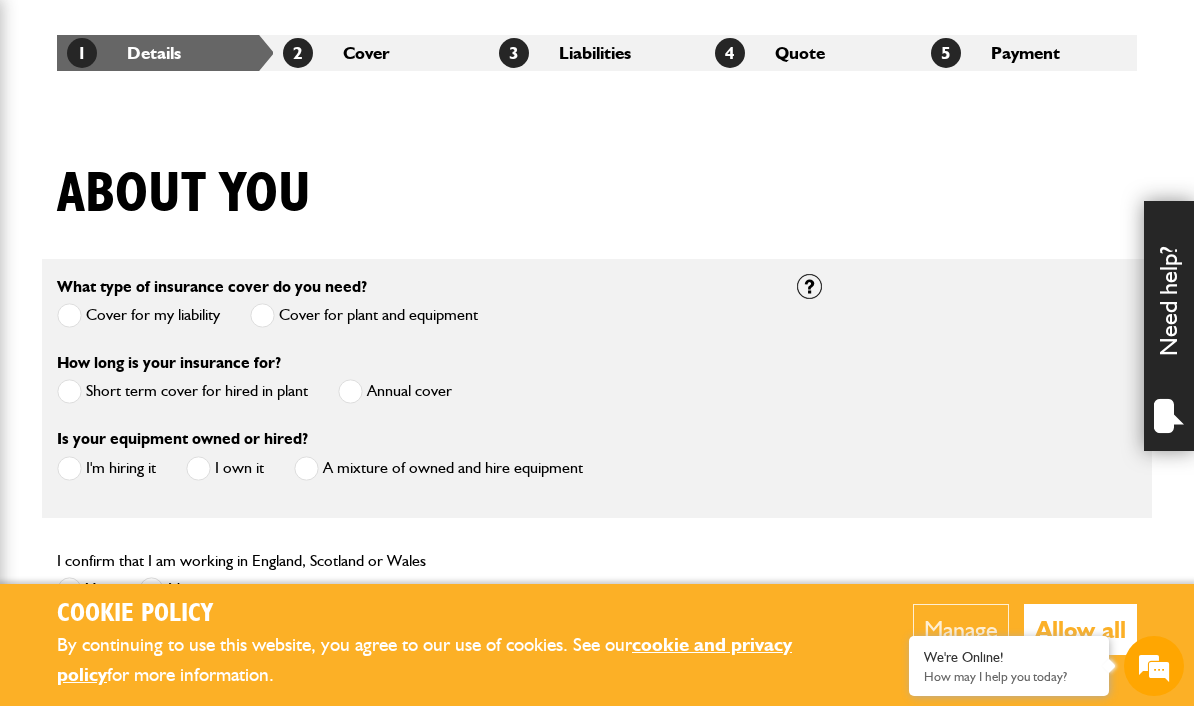 click at bounding box center (69, 391) 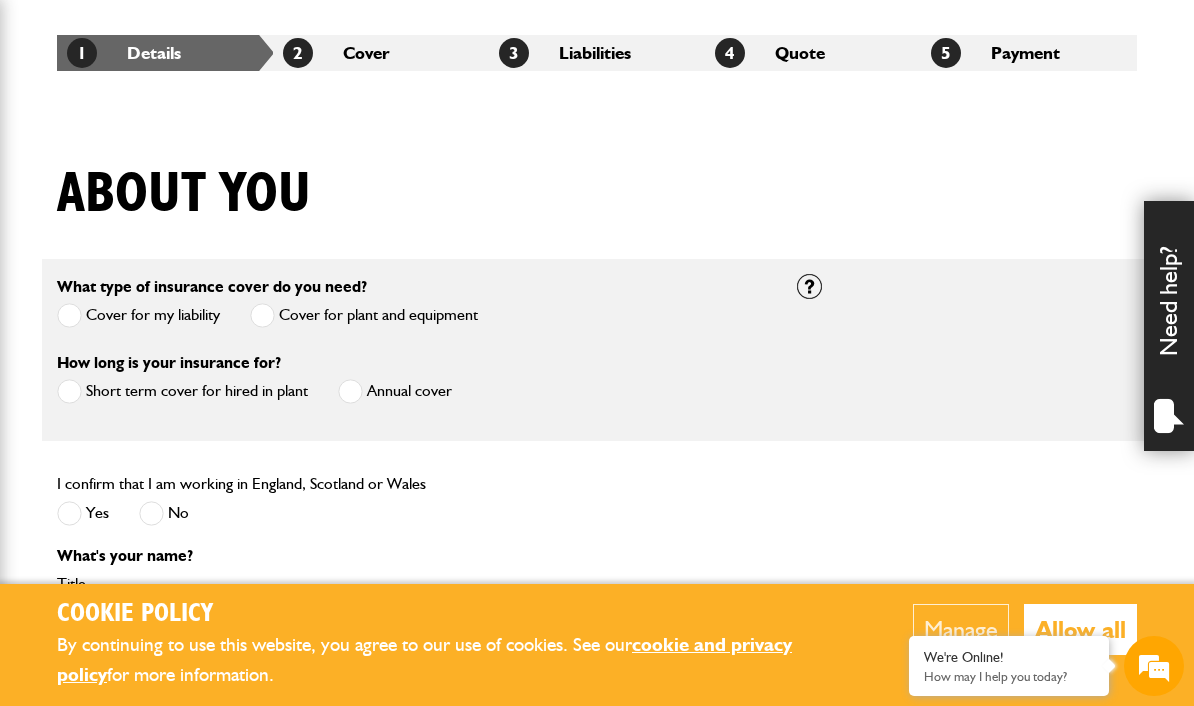 click at bounding box center [69, 391] 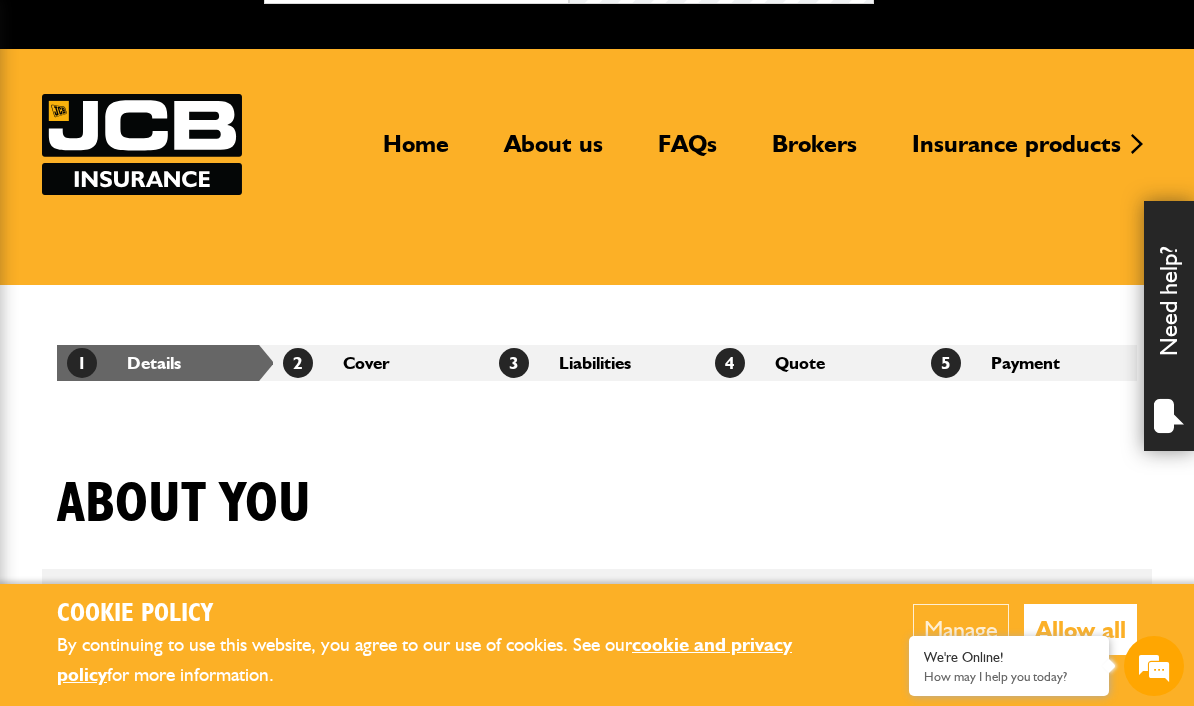 scroll, scrollTop: 0, scrollLeft: 0, axis: both 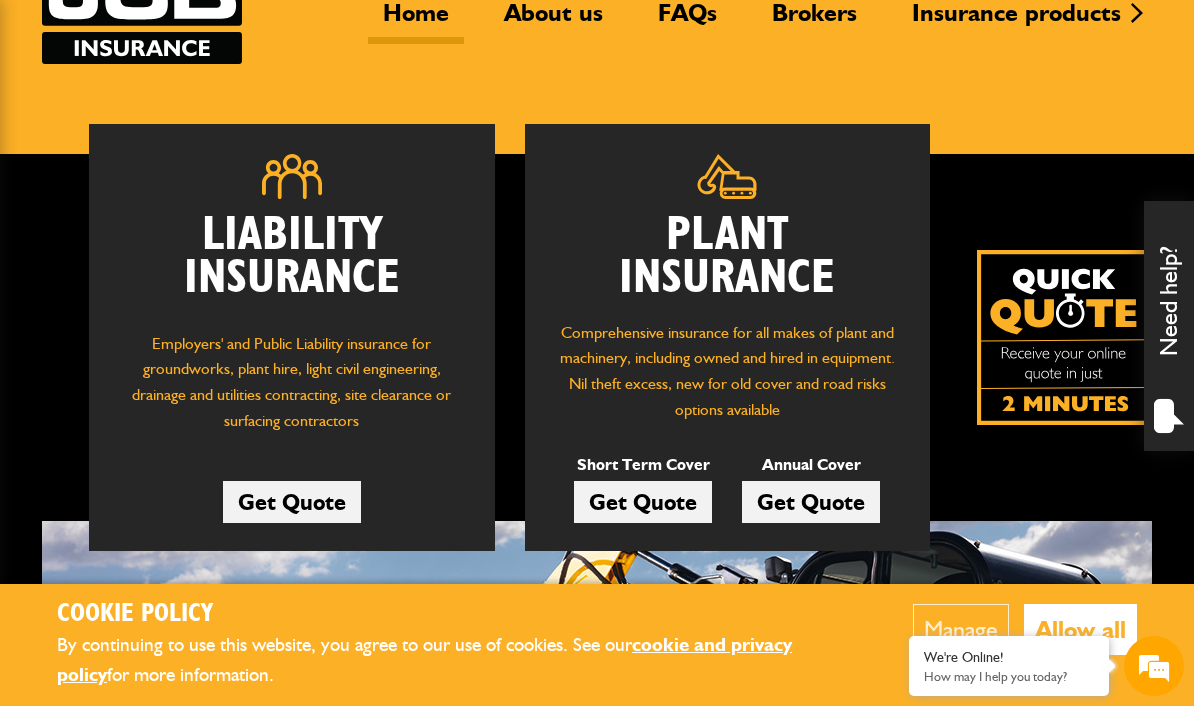 click on "Get Quote" at bounding box center [643, 502] 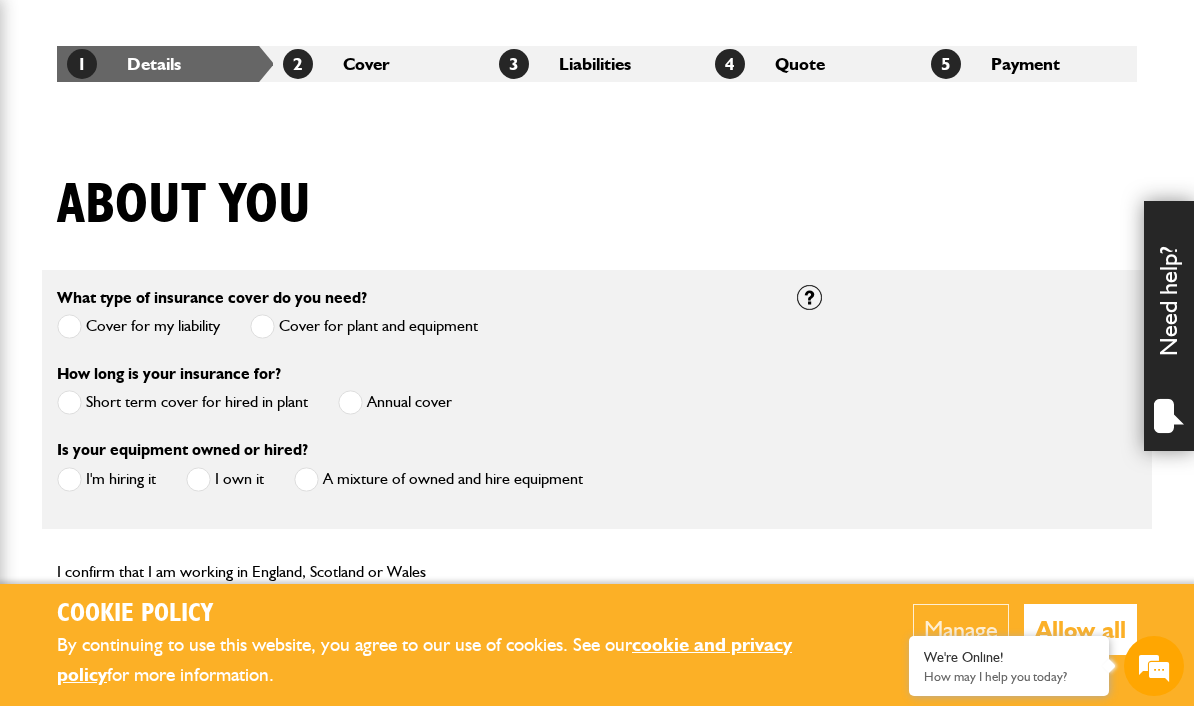 scroll, scrollTop: 359, scrollLeft: 0, axis: vertical 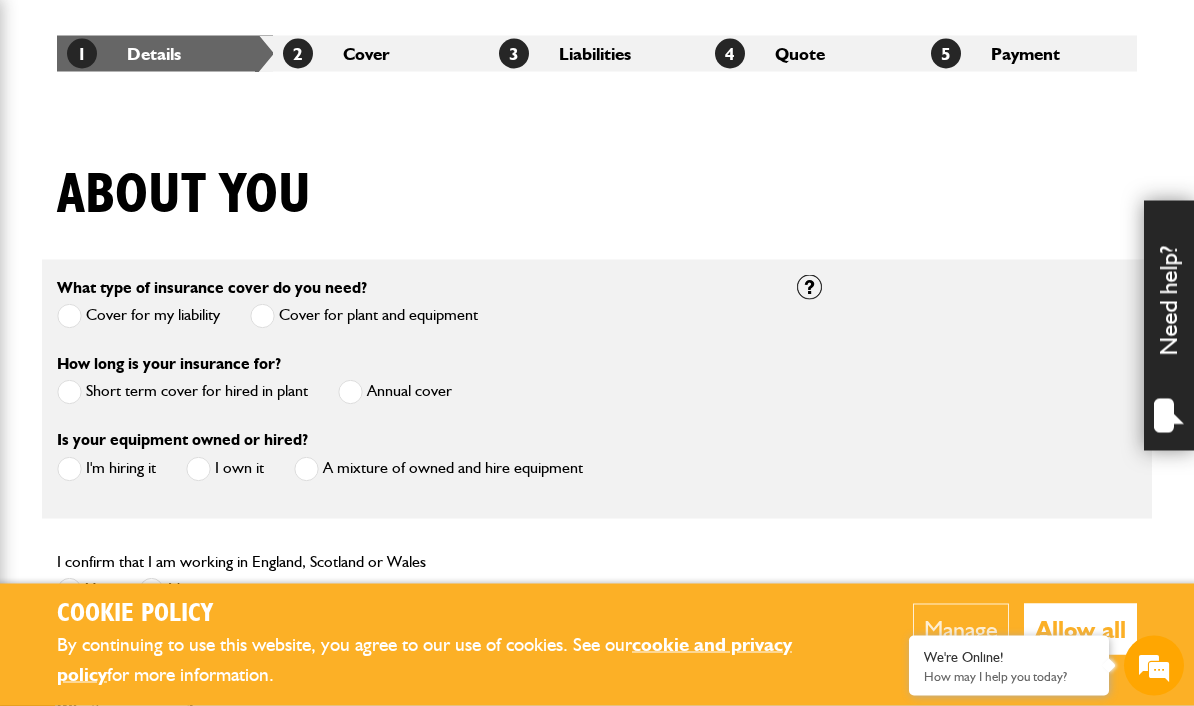 click at bounding box center [69, 392] 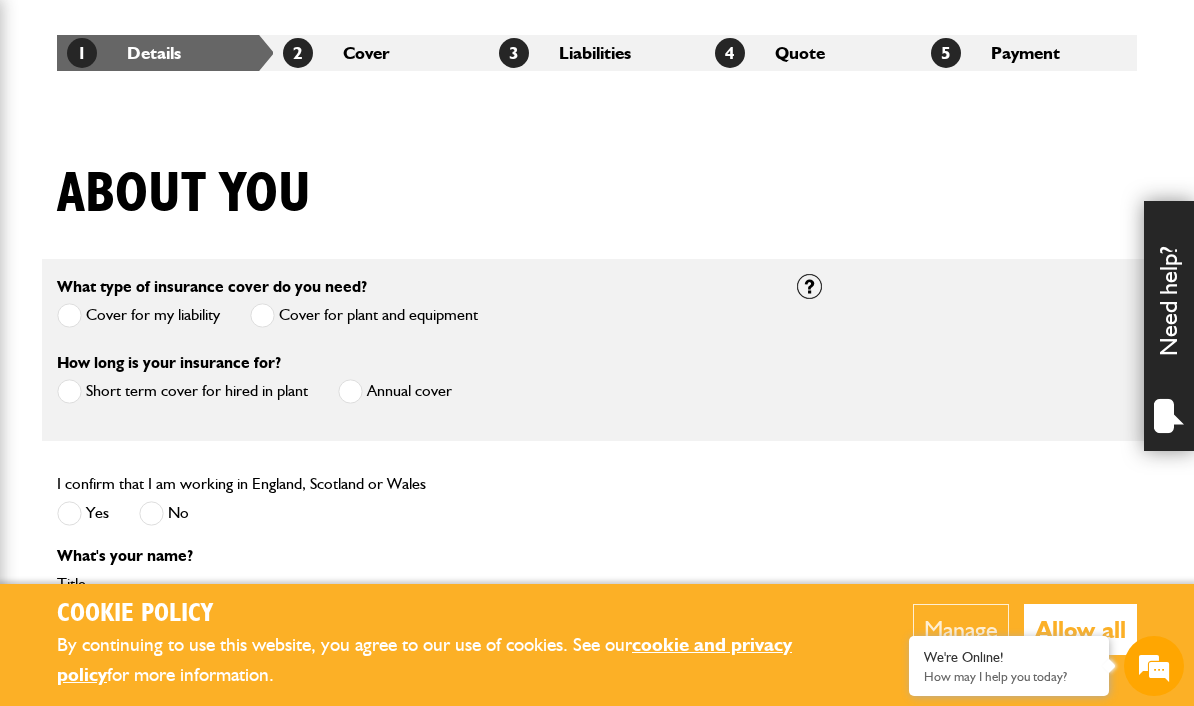 scroll, scrollTop: 0, scrollLeft: 0, axis: both 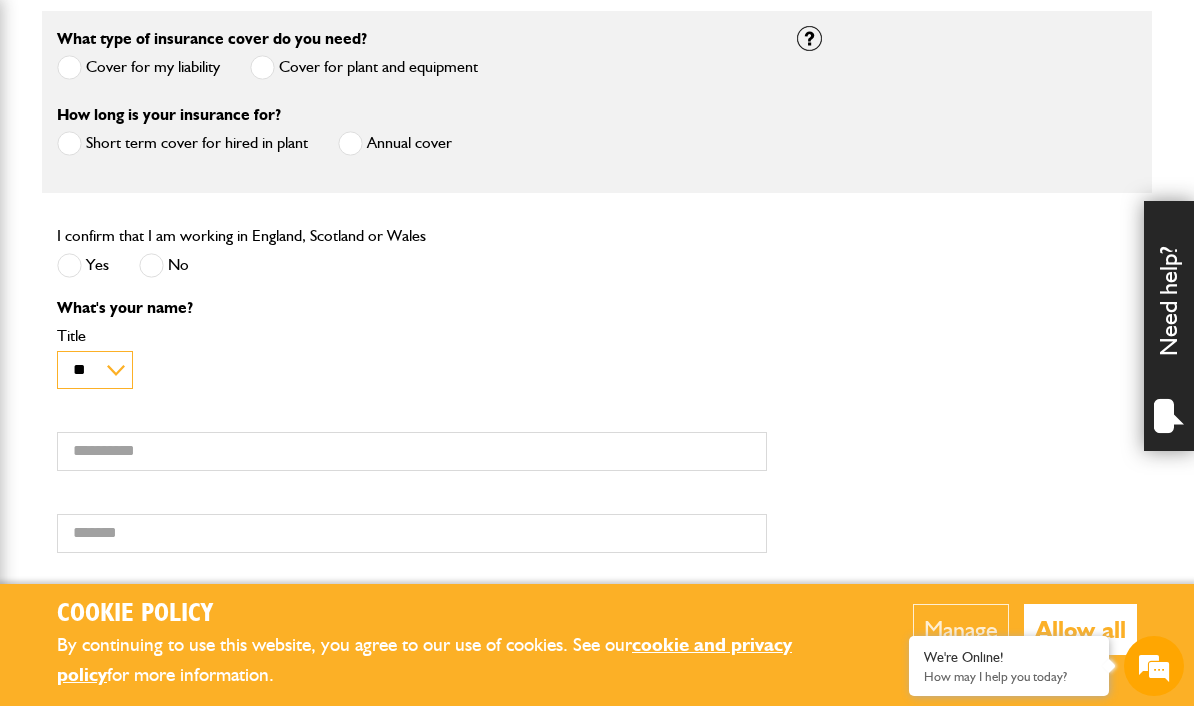 click on "**
***
****
**" at bounding box center [95, 370] 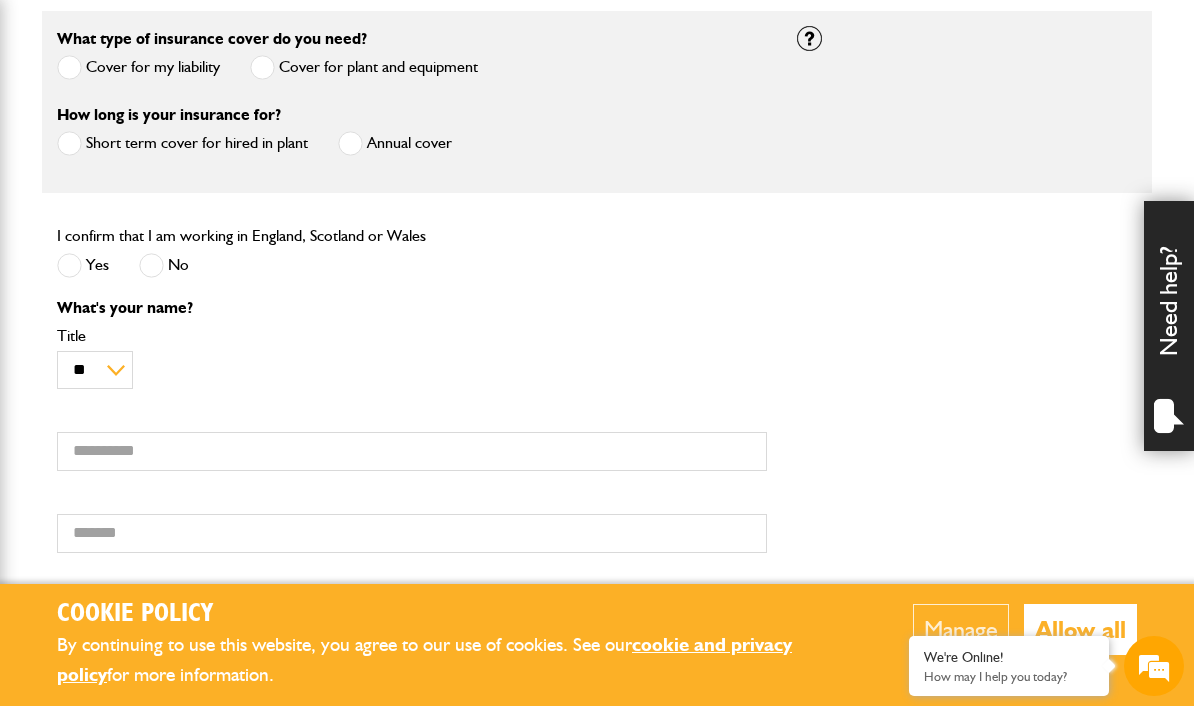 click on "**
***
****
**
Title" at bounding box center (412, 359) 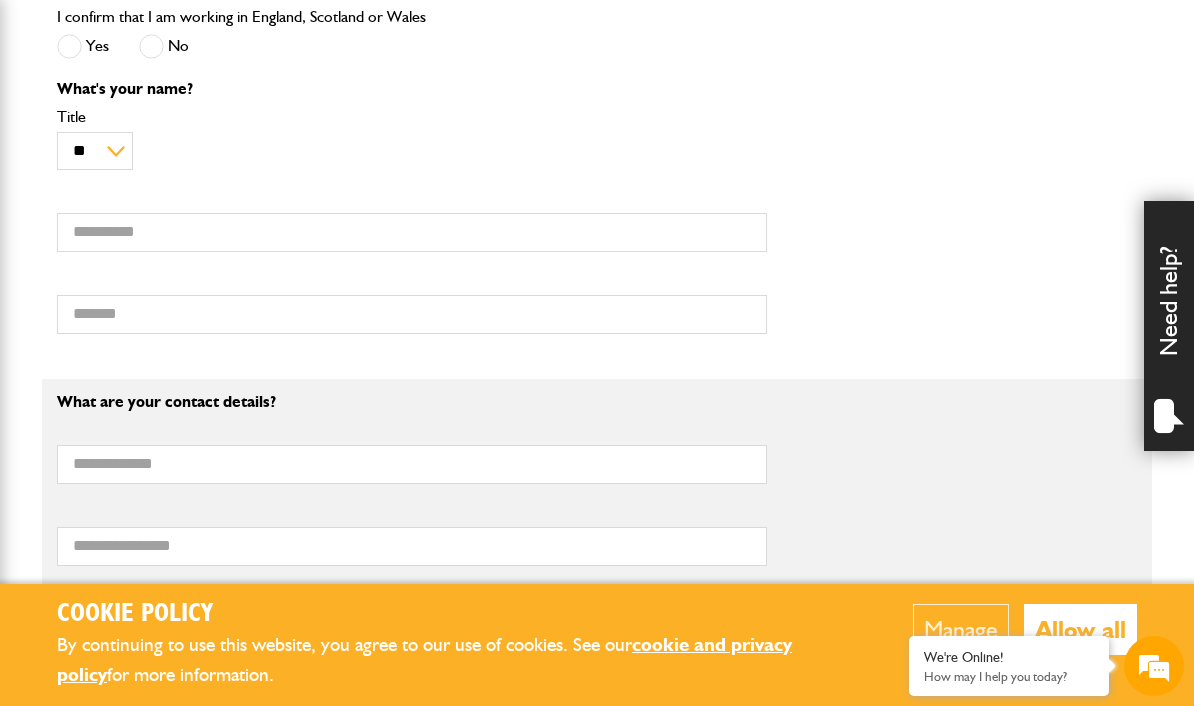scroll, scrollTop: 826, scrollLeft: 0, axis: vertical 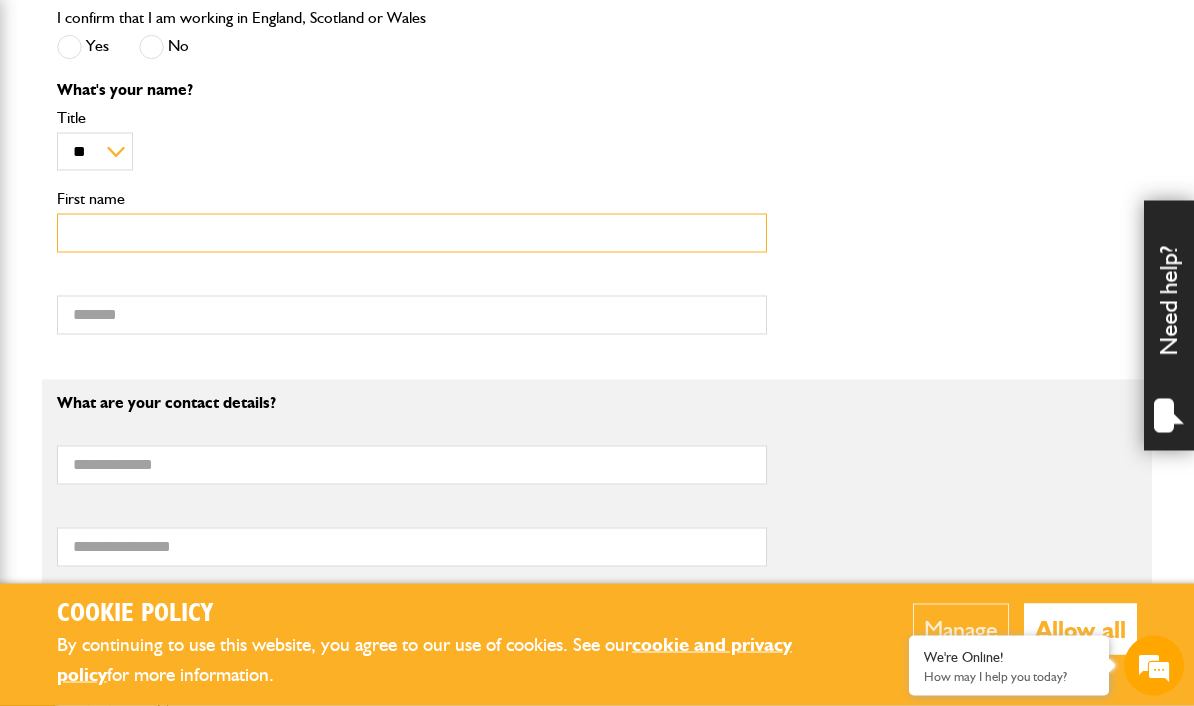 click on "First name" at bounding box center [412, 233] 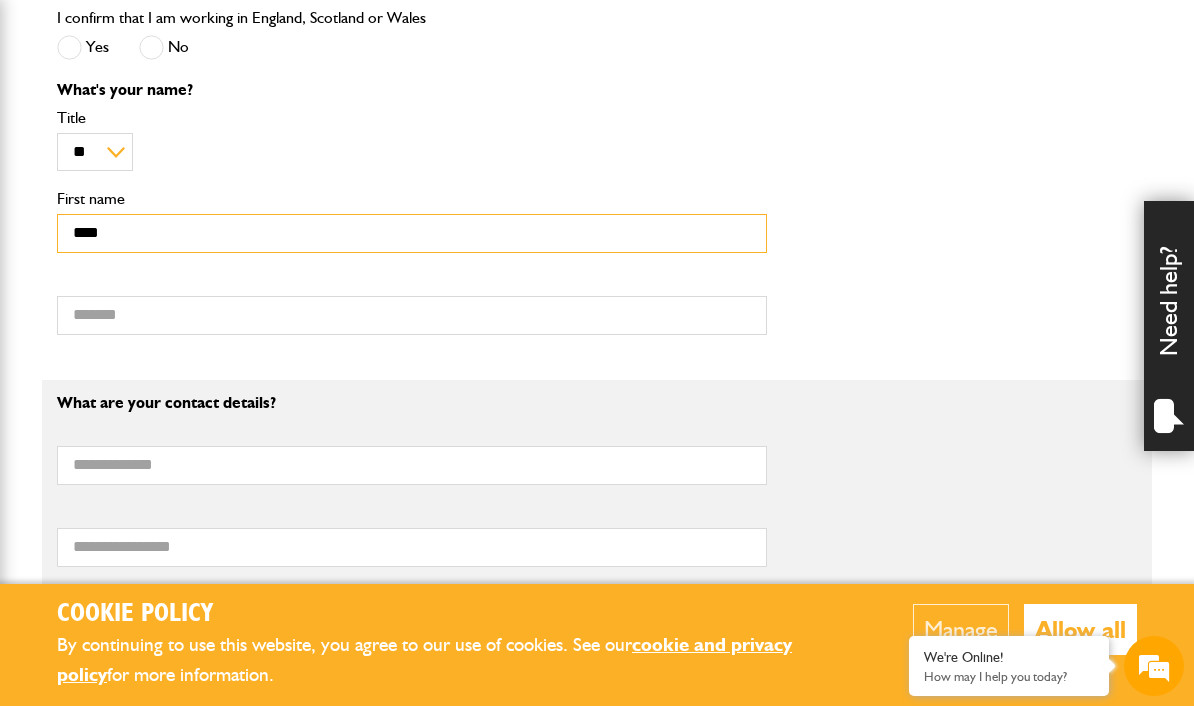 type on "****" 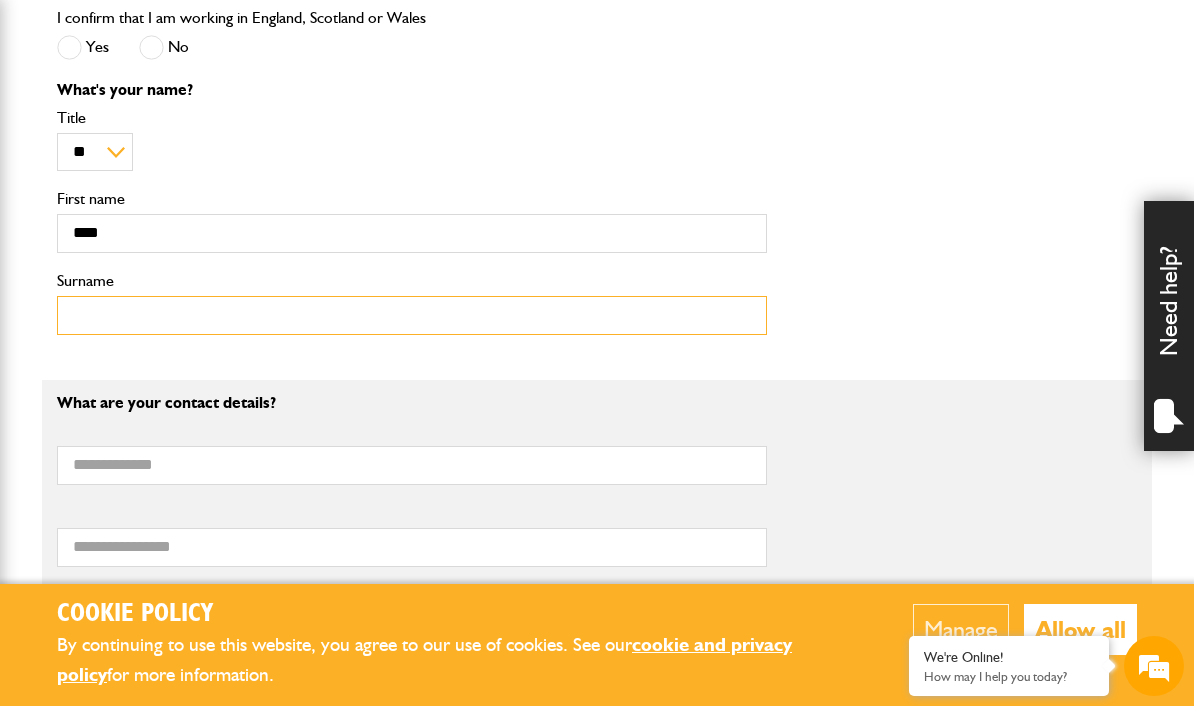 click on "Surname" at bounding box center (412, 315) 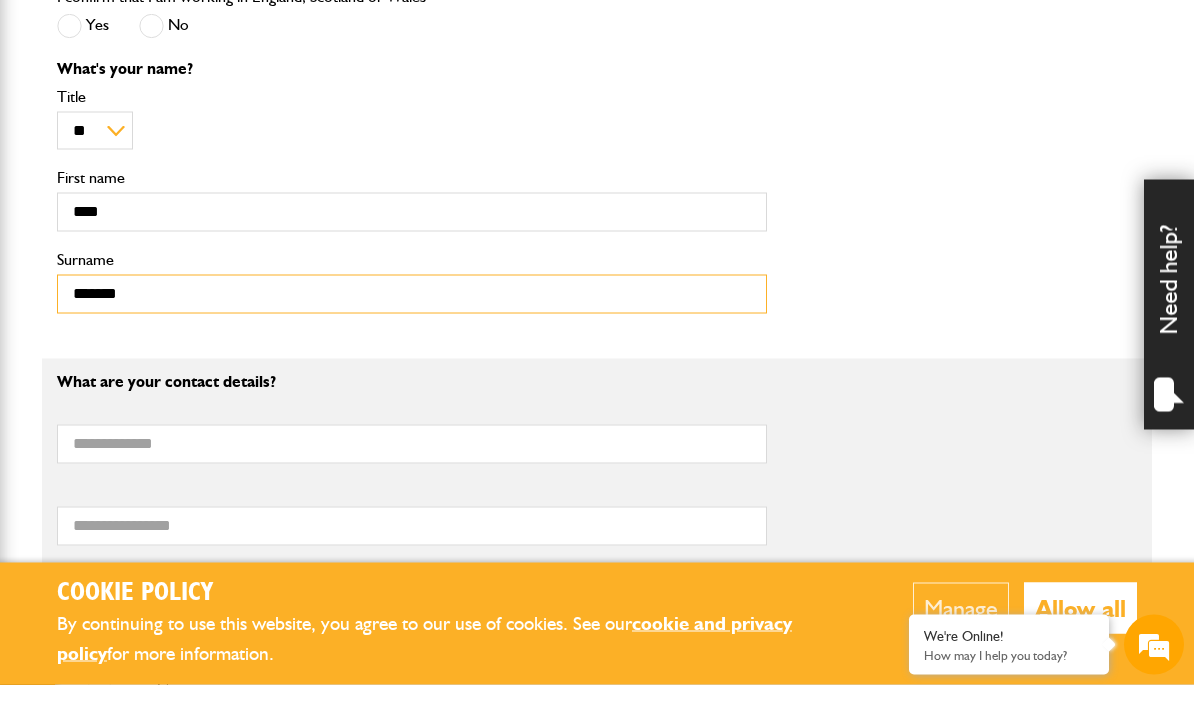 type on "*******" 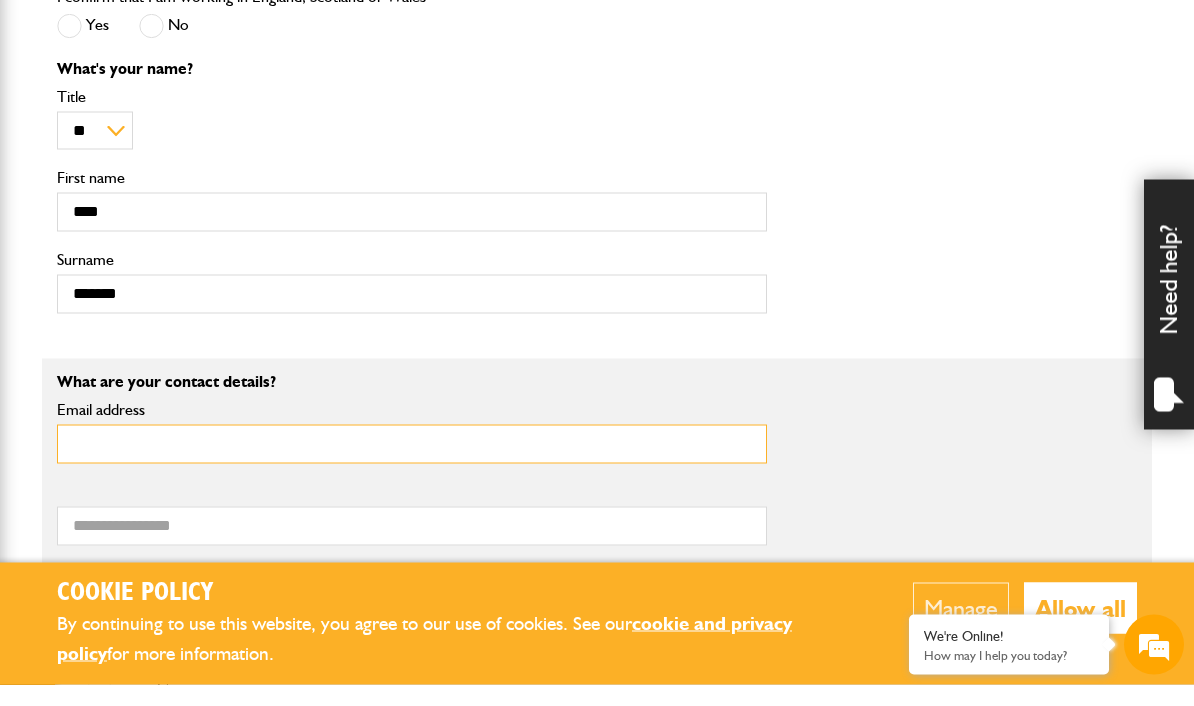 click on "Email address" at bounding box center (412, 465) 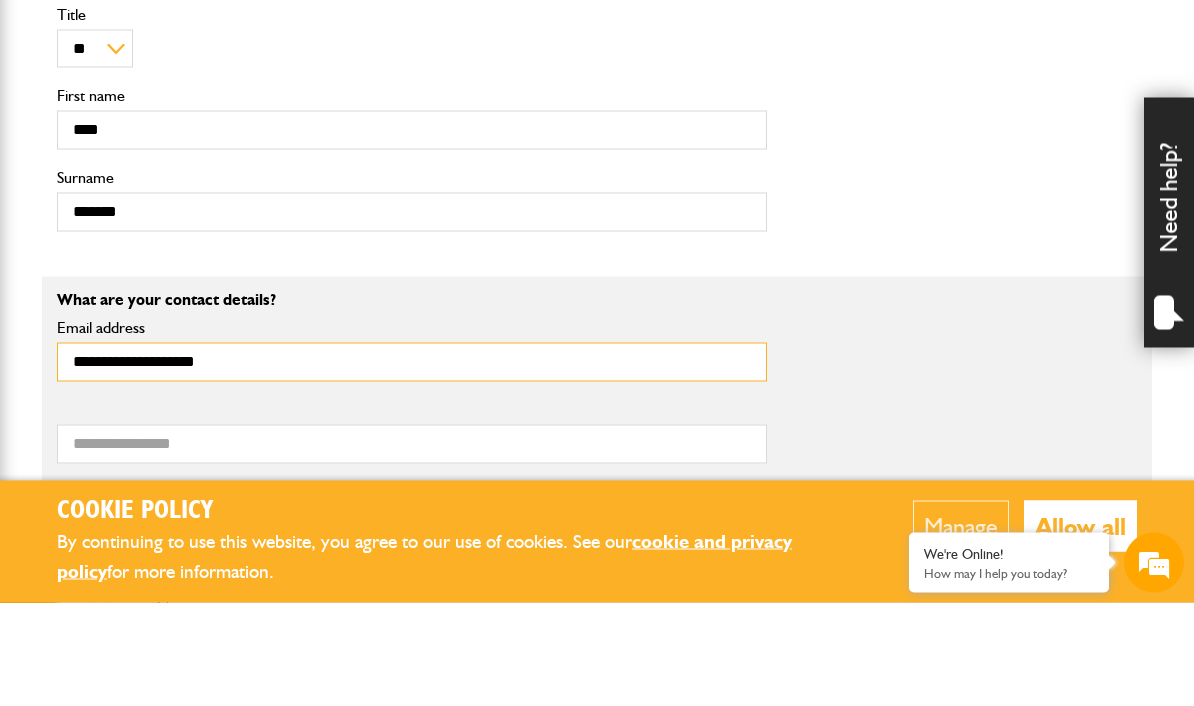 type on "**********" 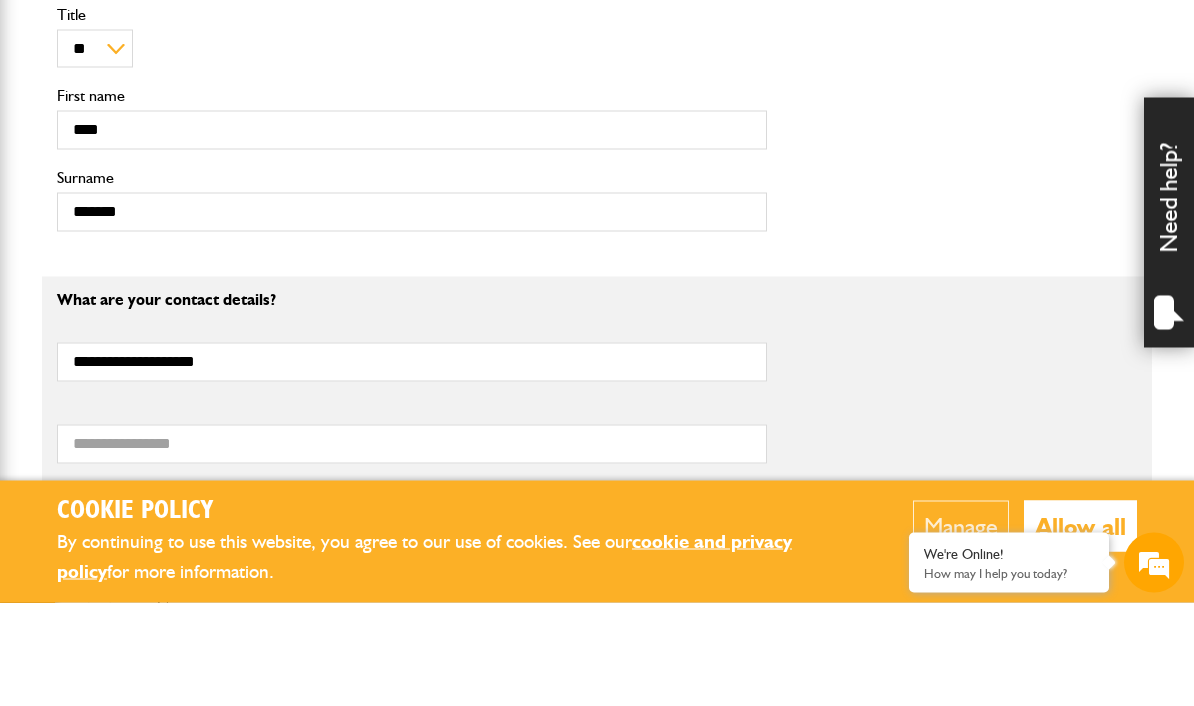 click on "Allow all" at bounding box center [1080, 629] 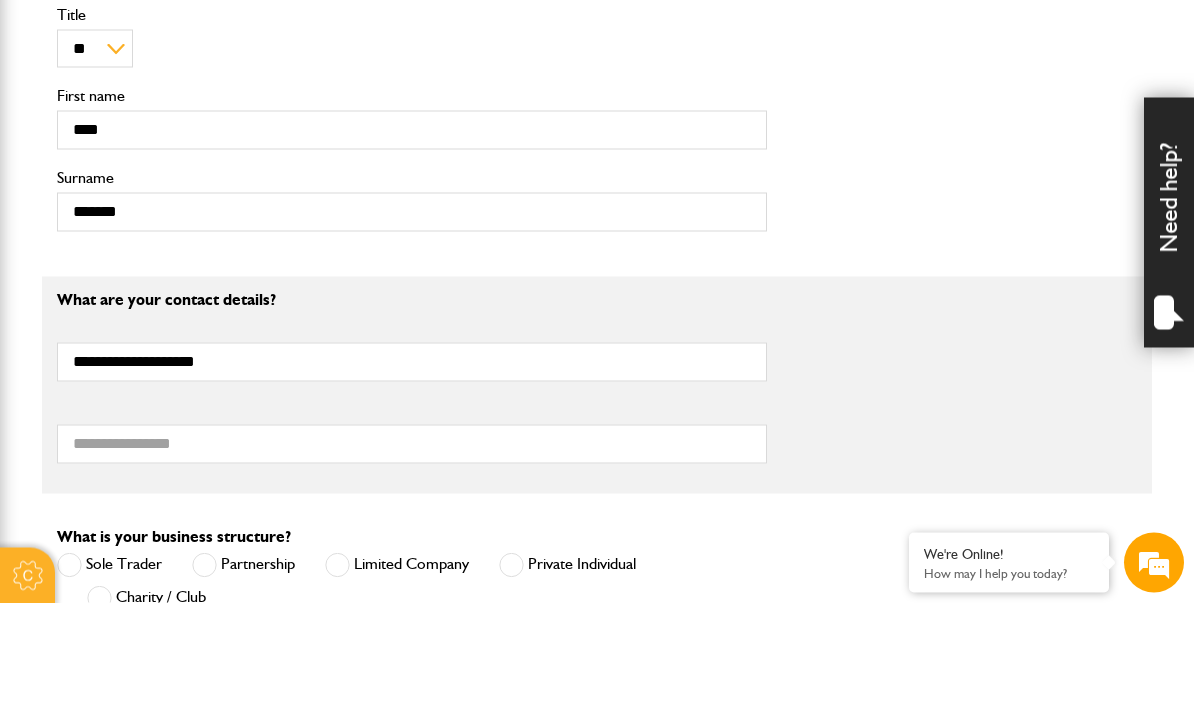 scroll, scrollTop: 930, scrollLeft: 0, axis: vertical 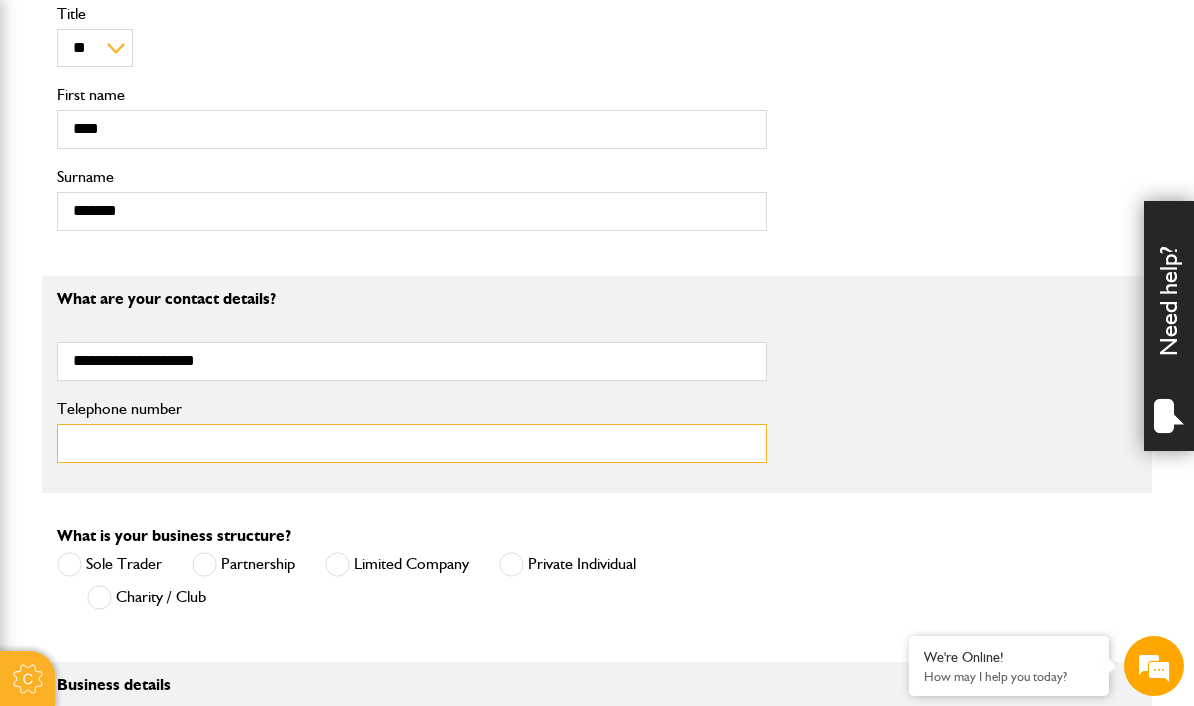 click on "Telephone number" at bounding box center [412, 443] 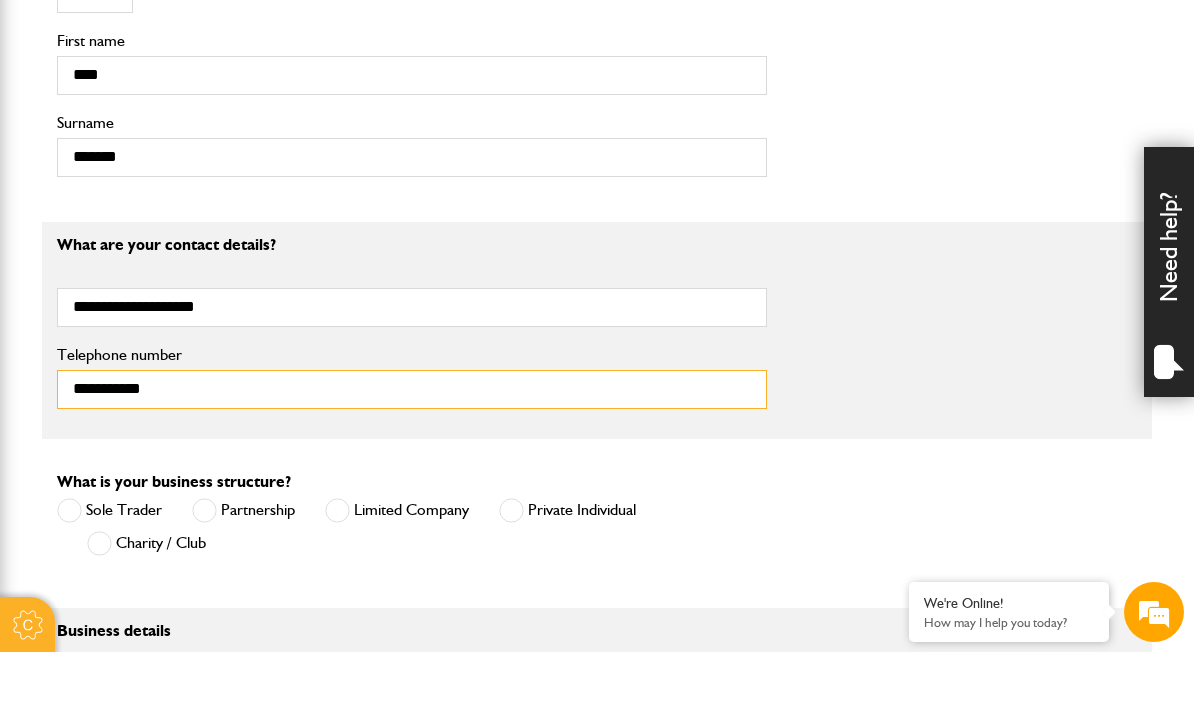 type on "**********" 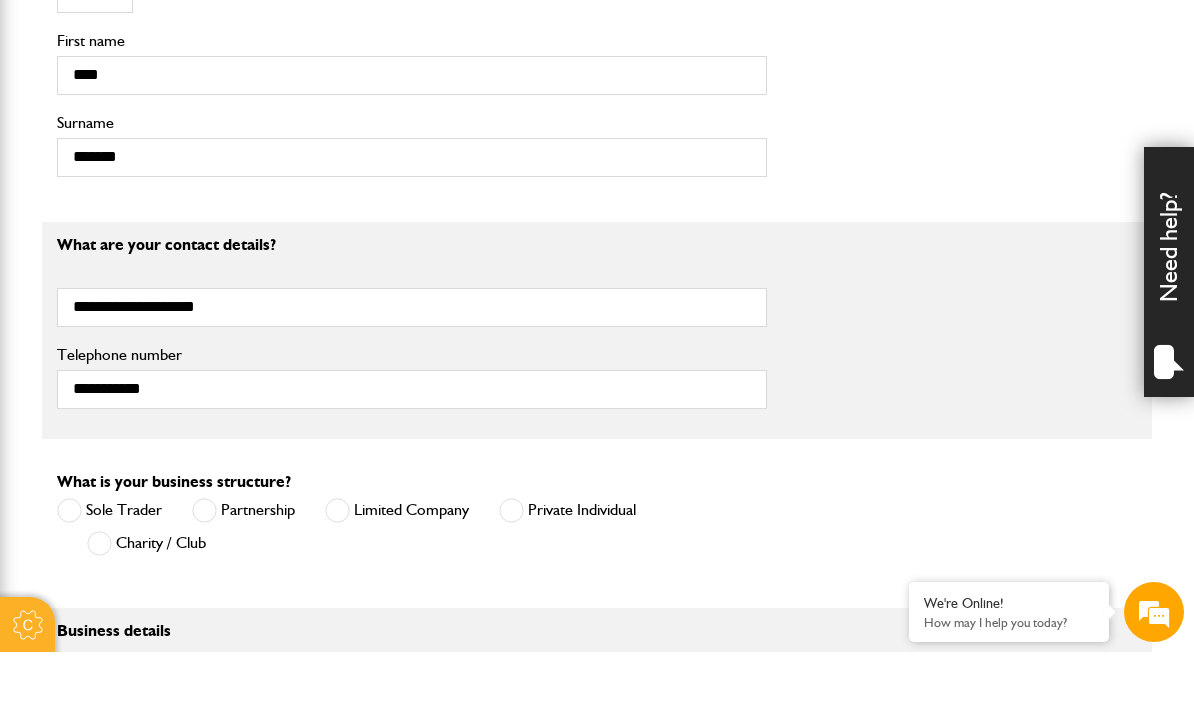click at bounding box center [337, 564] 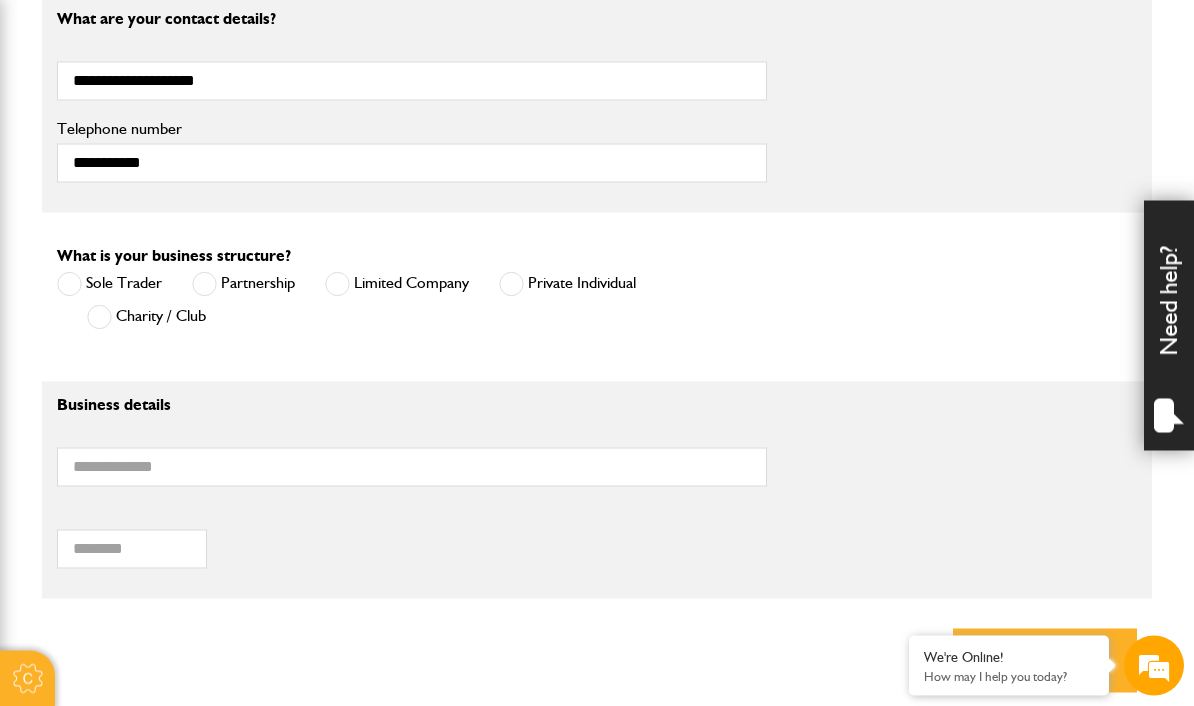 scroll, scrollTop: 1211, scrollLeft: 0, axis: vertical 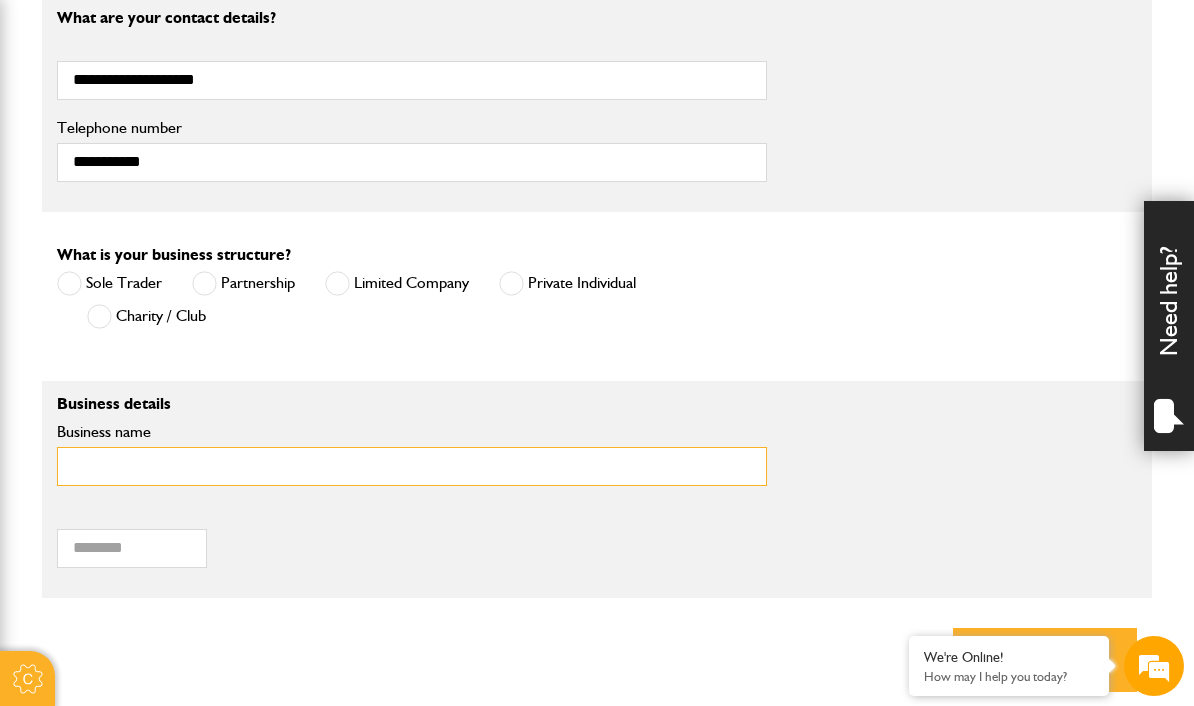 click on "Business name" at bounding box center [412, 466] 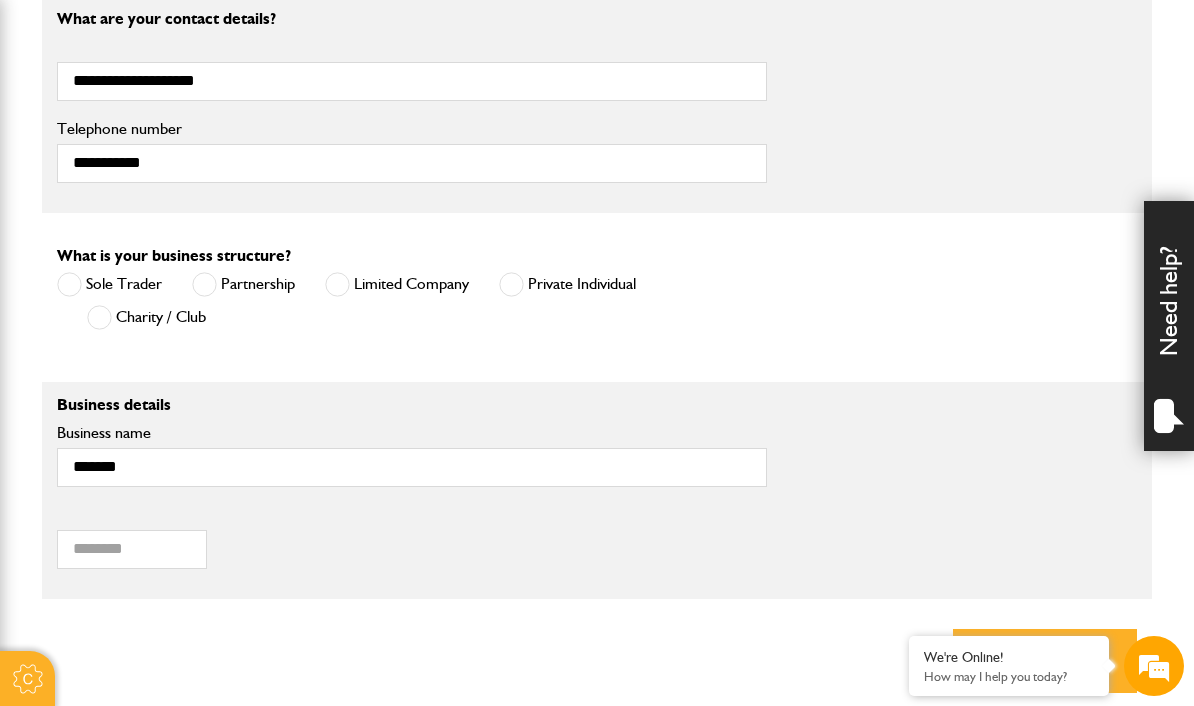 click on "What type of insurance cover do you need?
Cover for my liability
Cover for plant and equipment
If you need cover for both liability and plant, please complete one quote first and then complete your second quote afterwards.
Please note:  we can only provide cover online for businesses undertaking groundworks and/or plant hire. If your business involves other activities, please call JCB Insurance Services on 01889 590 219
How long is your insurance for?
Short term cover for hired in plant
Annual cover
Is your equipment owned or hired?
I'm hiring it
I own it
A mixture of owned and hire equipment
I confirm that I am working in England, Scotland or Wales
Yes
No
Are you already insured with JCB Insurance?
Yes
No
Note
Please call JCB Insurance on 01889 590219, option 3.
What's your name?
**
***
****
**
Title
****
First name" at bounding box center (597, 4) 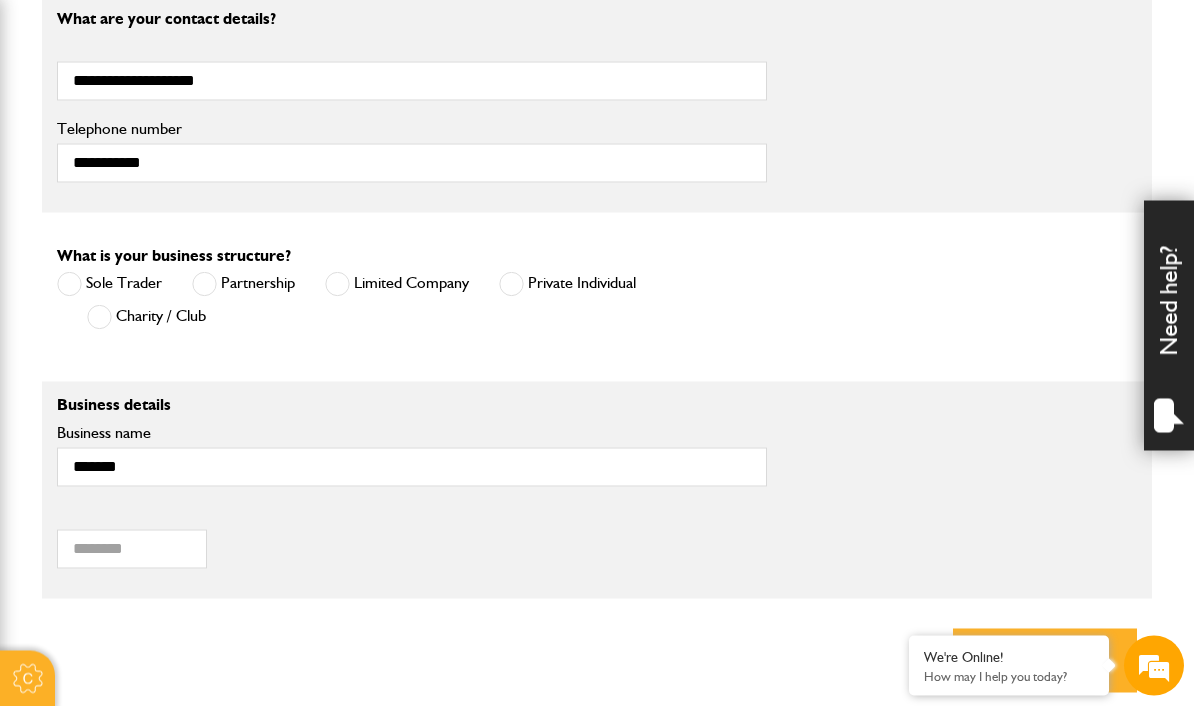 click on "What type of insurance cover do you need?
Cover for my liability
Cover for plant and equipment
If you need cover for both liability and plant, please complete one quote first and then complete your second quote afterwards.
Please note:  we can only provide cover online for businesses undertaking groundworks and/or plant hire. If your business involves other activities, please call JCB Insurance Services on 01889 590 219
How long is your insurance for?
Short term cover for hired in plant
Annual cover
Is your equipment owned or hired?
I'm hiring it
I own it
A mixture of owned and hire equipment
I confirm that I am working in England, Scotland or Wales
Yes
No
Are you already insured with JCB Insurance?
Yes
No
Note
Please call JCB Insurance on 01889 590219, option 3.
What's your name?
**
***
****
**
Title
****
First name" at bounding box center (597, 4) 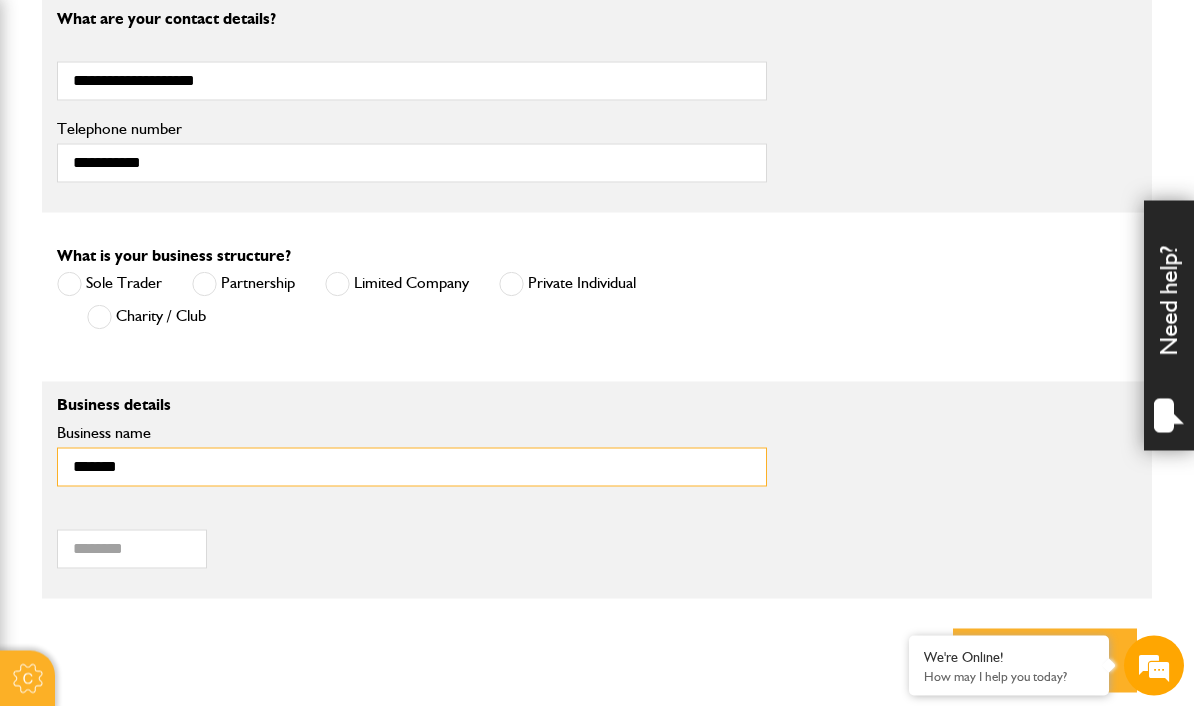 click on "*******" at bounding box center [412, 467] 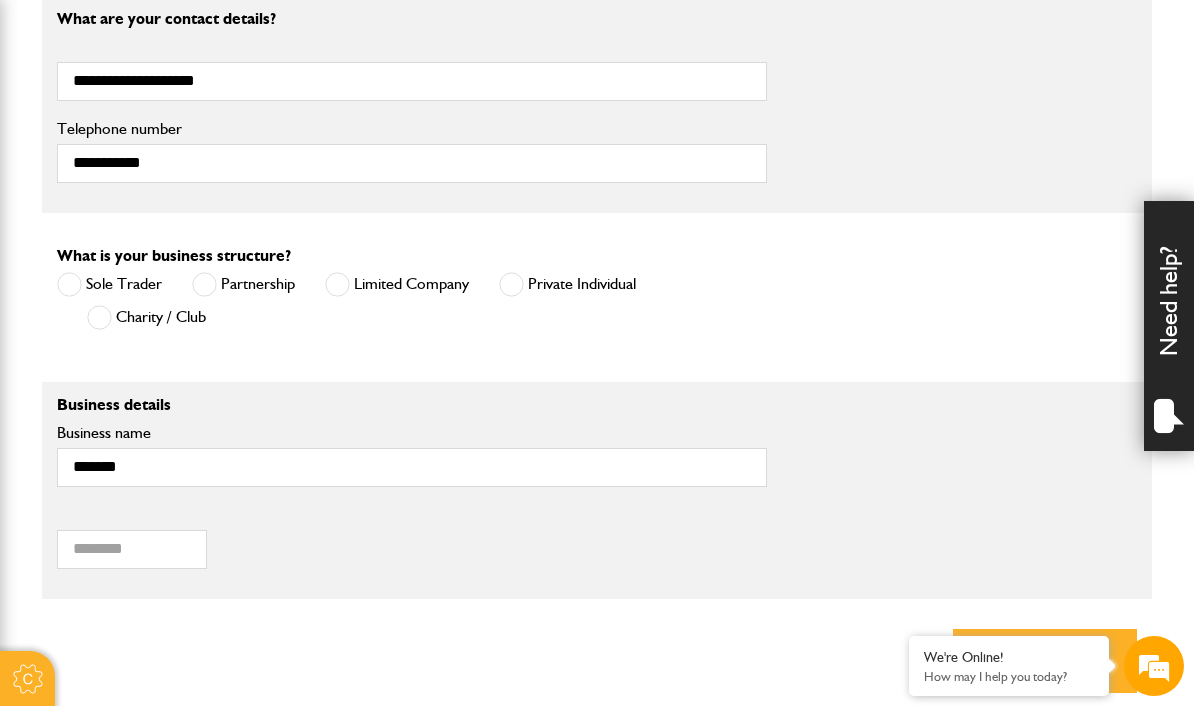 click on "What type of insurance cover do you need?
Cover for my liability
Cover for plant and equipment
If you need cover for both liability and plant, please complete one quote first and then complete your second quote afterwards.
Please note:  we can only provide cover online for businesses undertaking groundworks and/or plant hire. If your business involves other activities, please call JCB Insurance Services on 01889 590 219
How long is your insurance for?
Short term cover for hired in plant
Annual cover
Is your equipment owned or hired?
I'm hiring it
I own it
A mixture of owned and hire equipment
I confirm that I am working in England, Scotland or Wales
Yes
No
Are you already insured with JCB Insurance?
Yes
No
Note
Please call JCB Insurance on 01889 590219, option 3.
What's your name?
**
***
****
**
Title
****
First name" at bounding box center [597, 4] 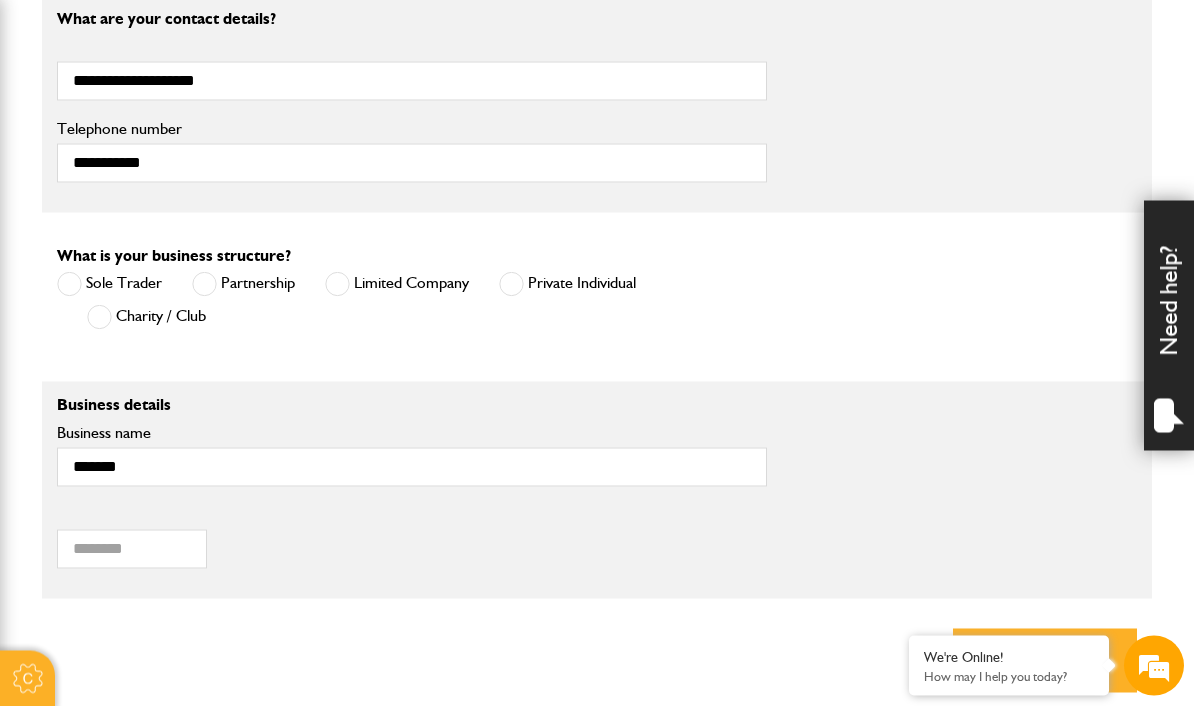 scroll, scrollTop: 1211, scrollLeft: 0, axis: vertical 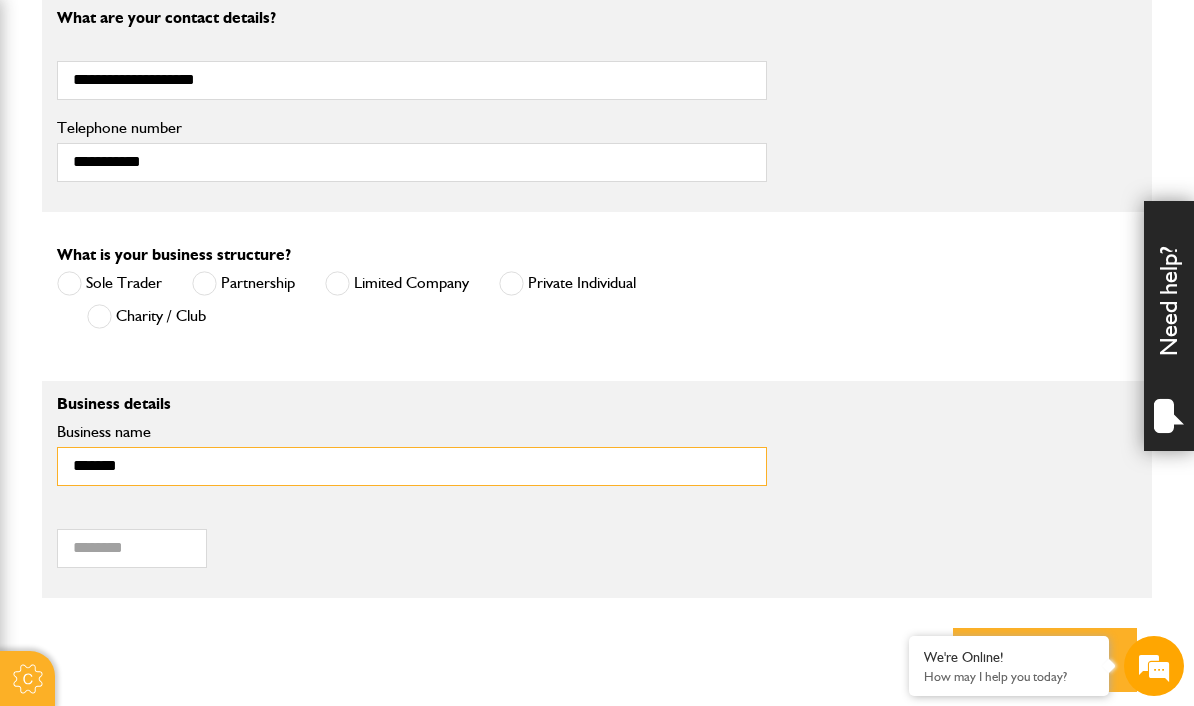 click on "*******" at bounding box center (412, 466) 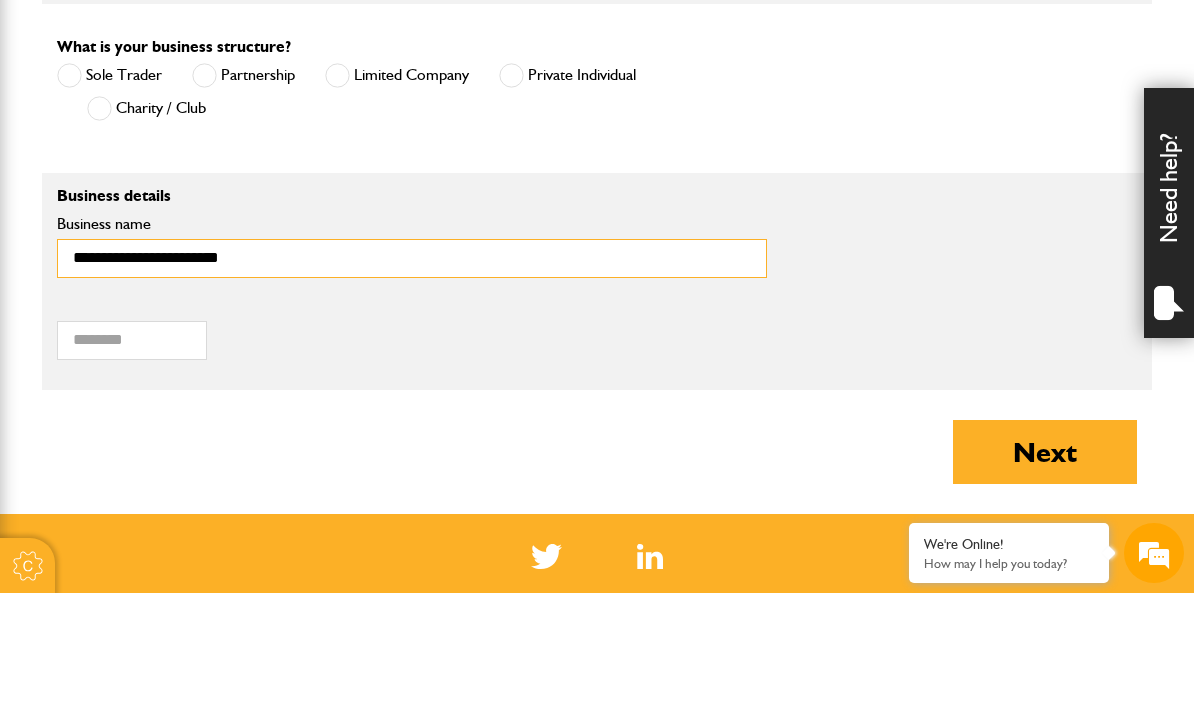 scroll, scrollTop: 1339, scrollLeft: 0, axis: vertical 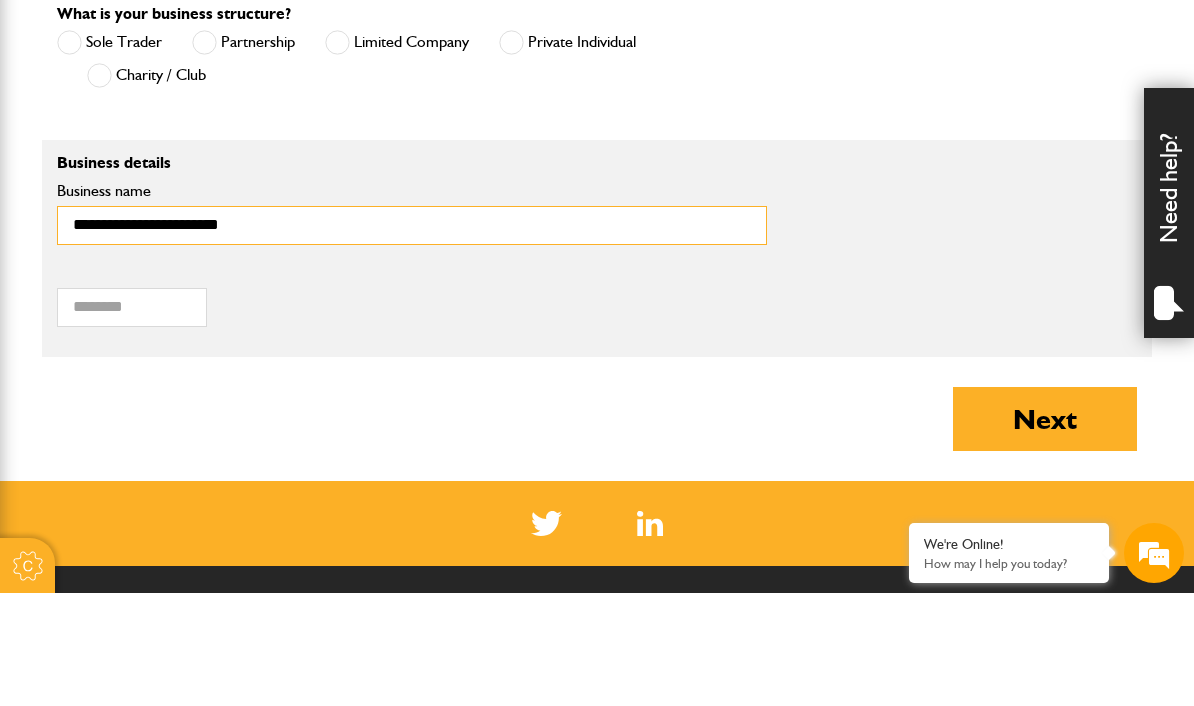 type on "**********" 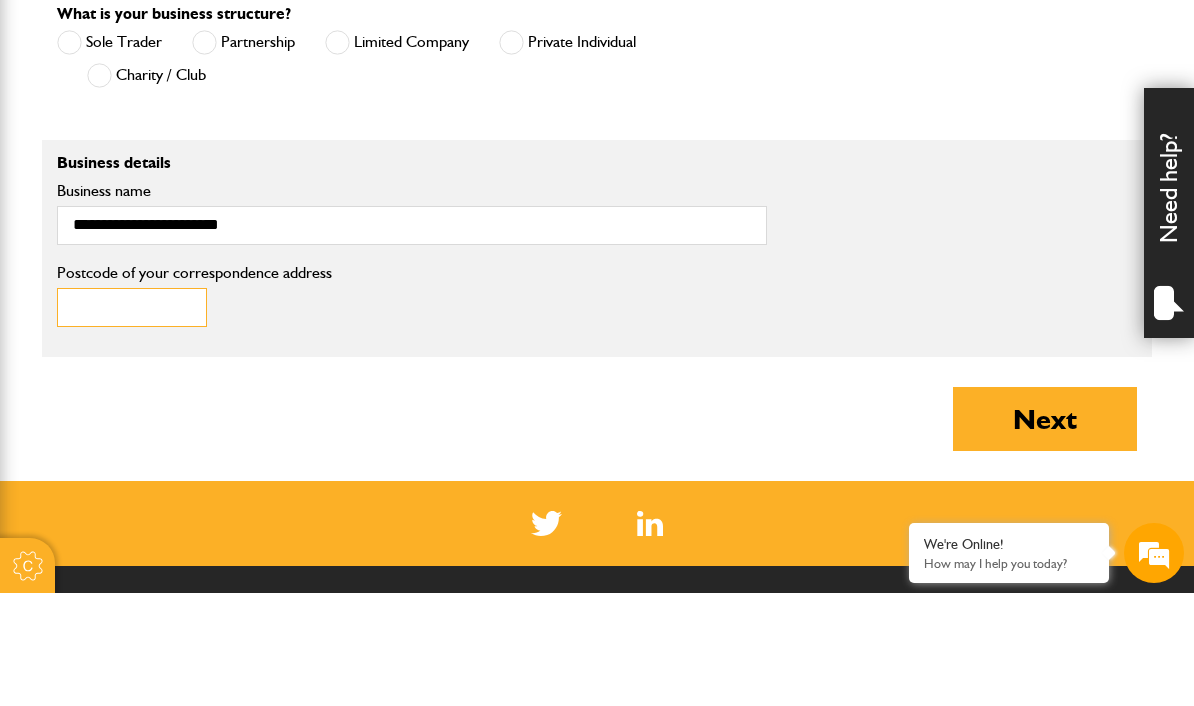 click on "Postcode of your correspondence address" at bounding box center [132, 420] 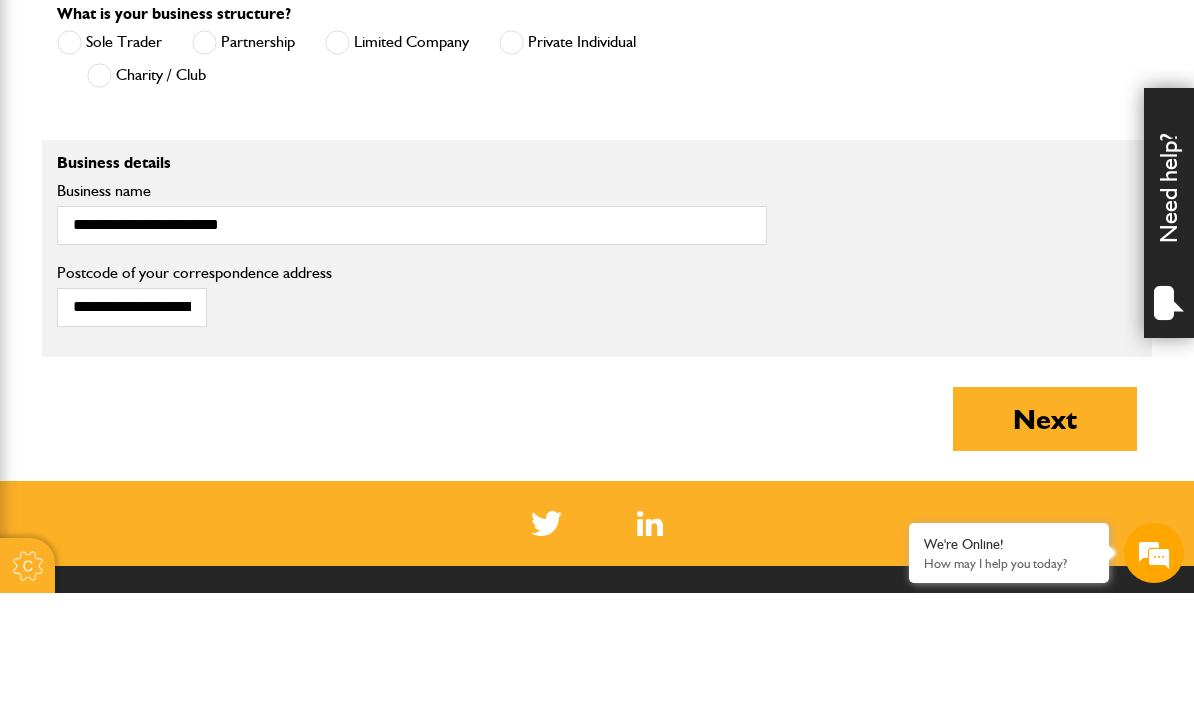 scroll, scrollTop: 1453, scrollLeft: 0, axis: vertical 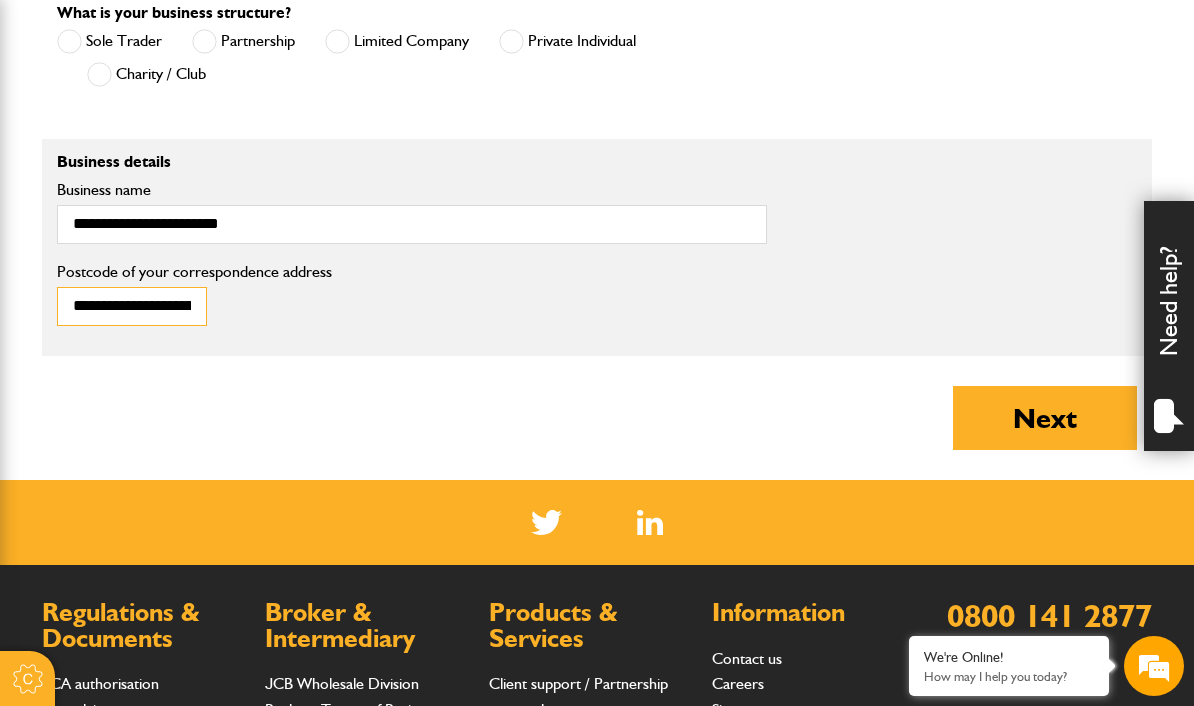 click on "**********" at bounding box center [132, 306] 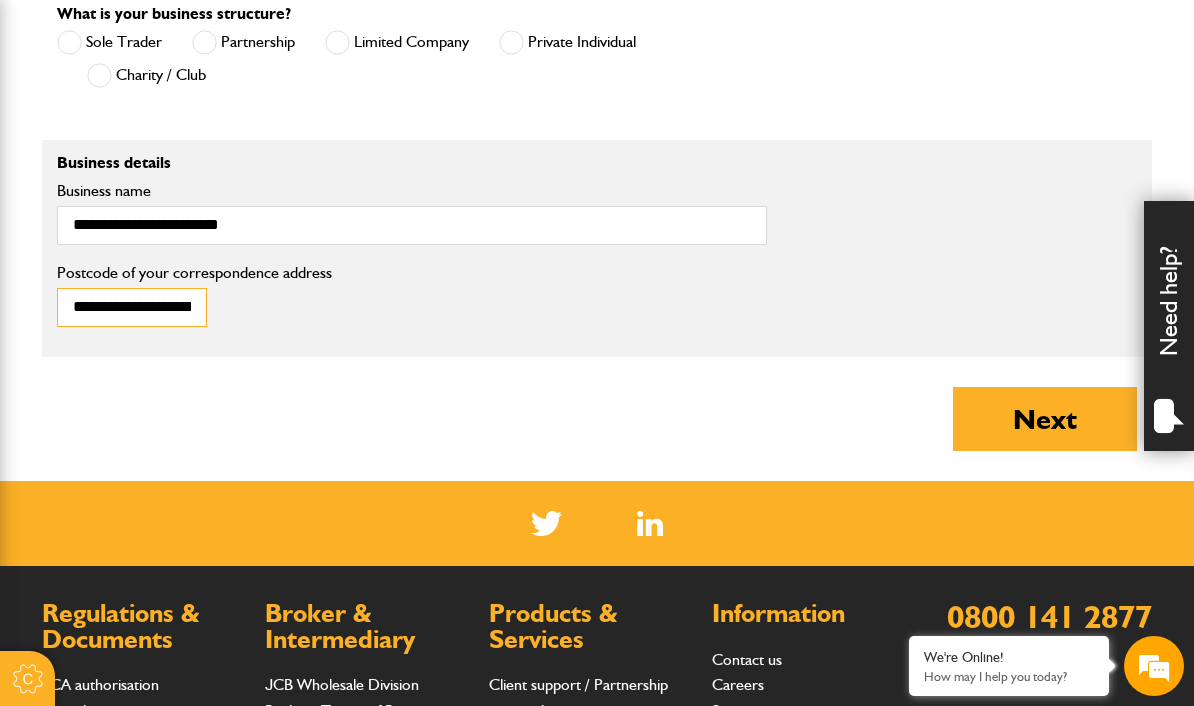 click on "**********" at bounding box center [132, 307] 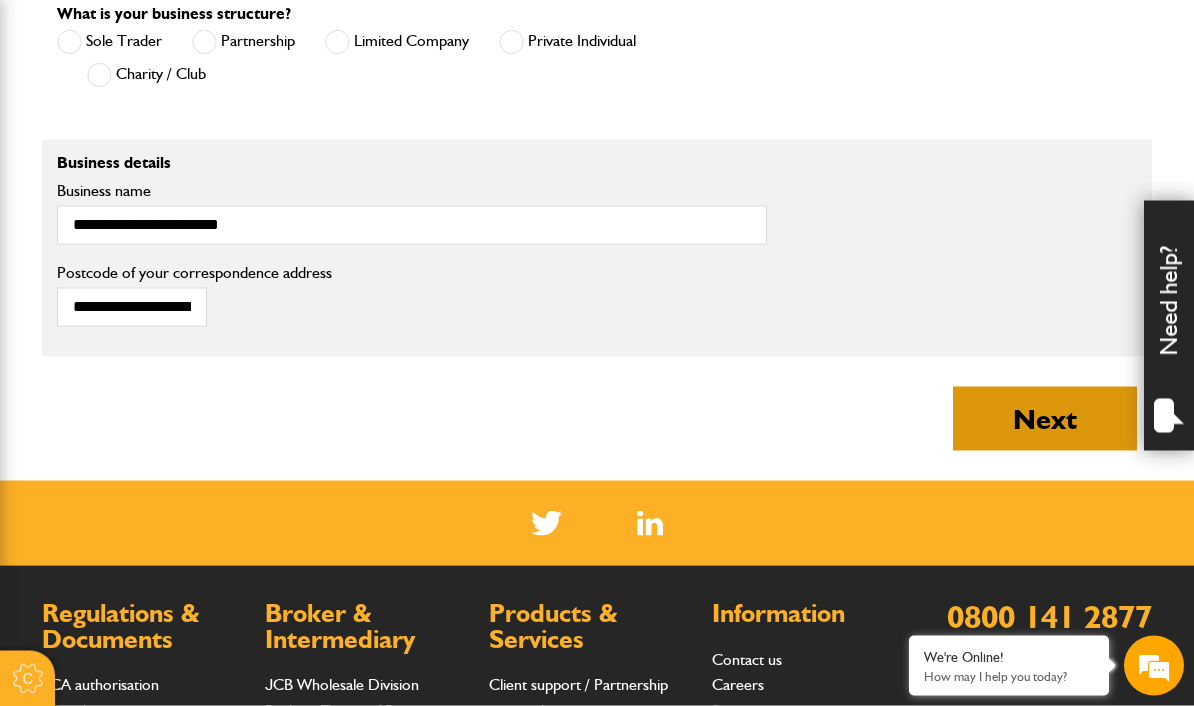 click on "Next" at bounding box center [1045, 419] 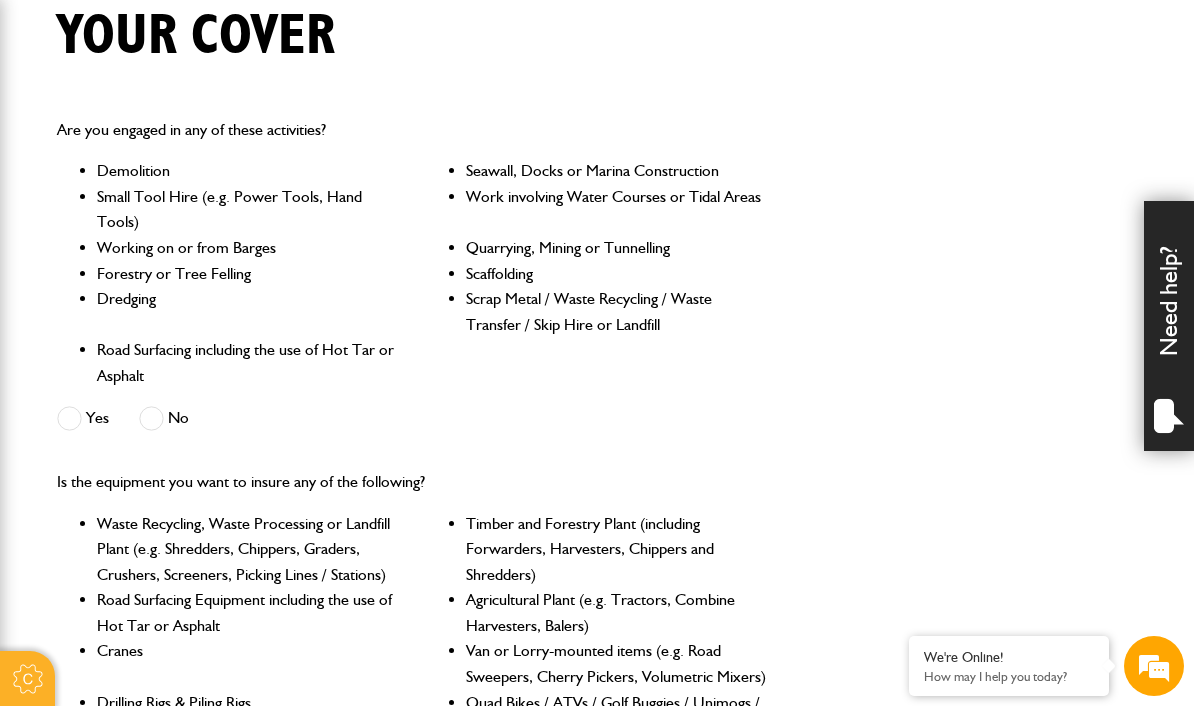 scroll, scrollTop: 510, scrollLeft: 0, axis: vertical 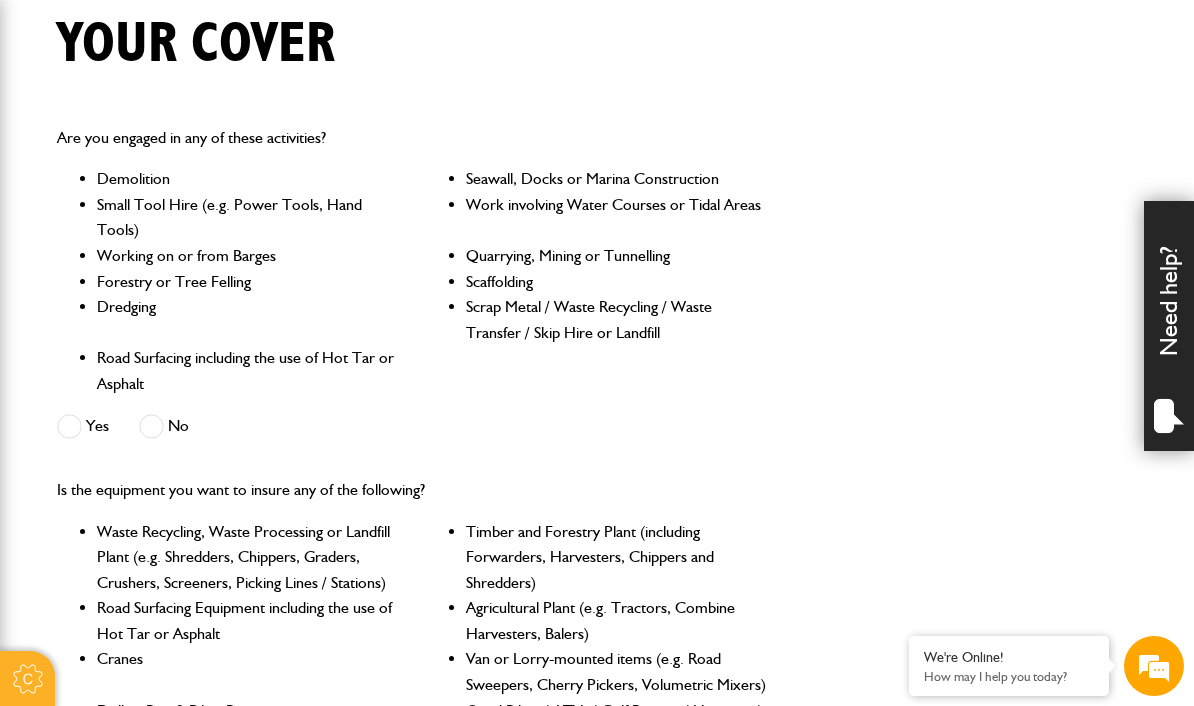 click at bounding box center [151, 426] 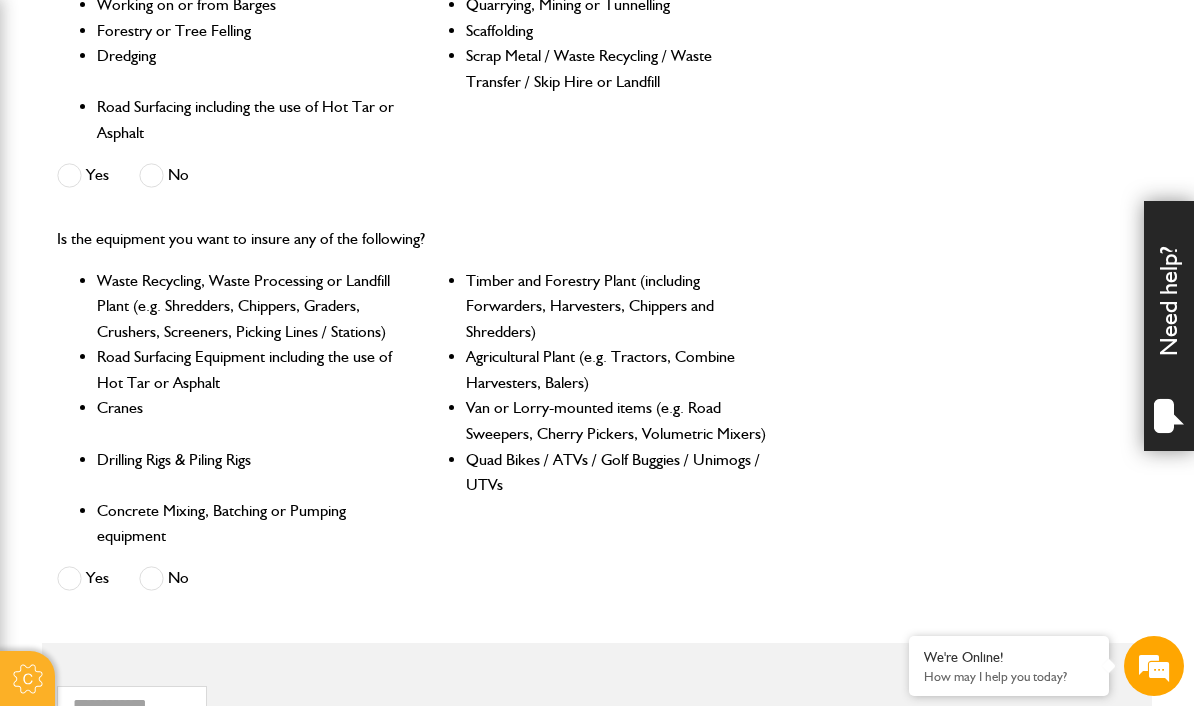 scroll, scrollTop: 817, scrollLeft: 0, axis: vertical 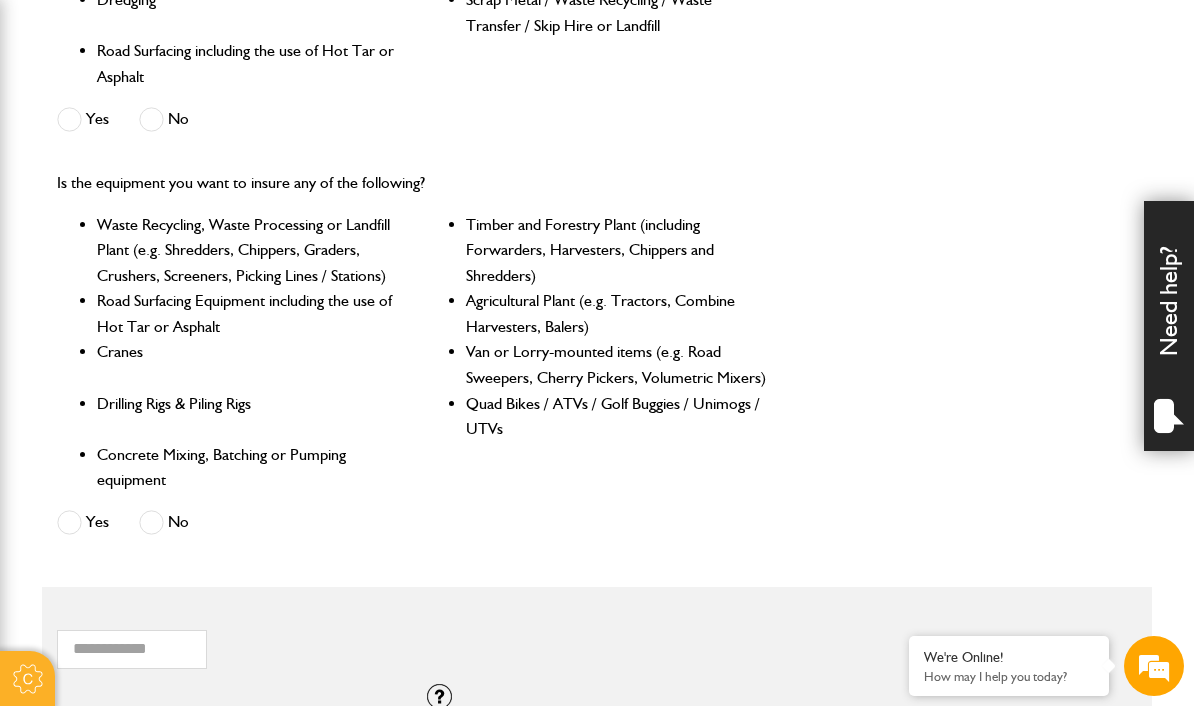click at bounding box center (151, 522) 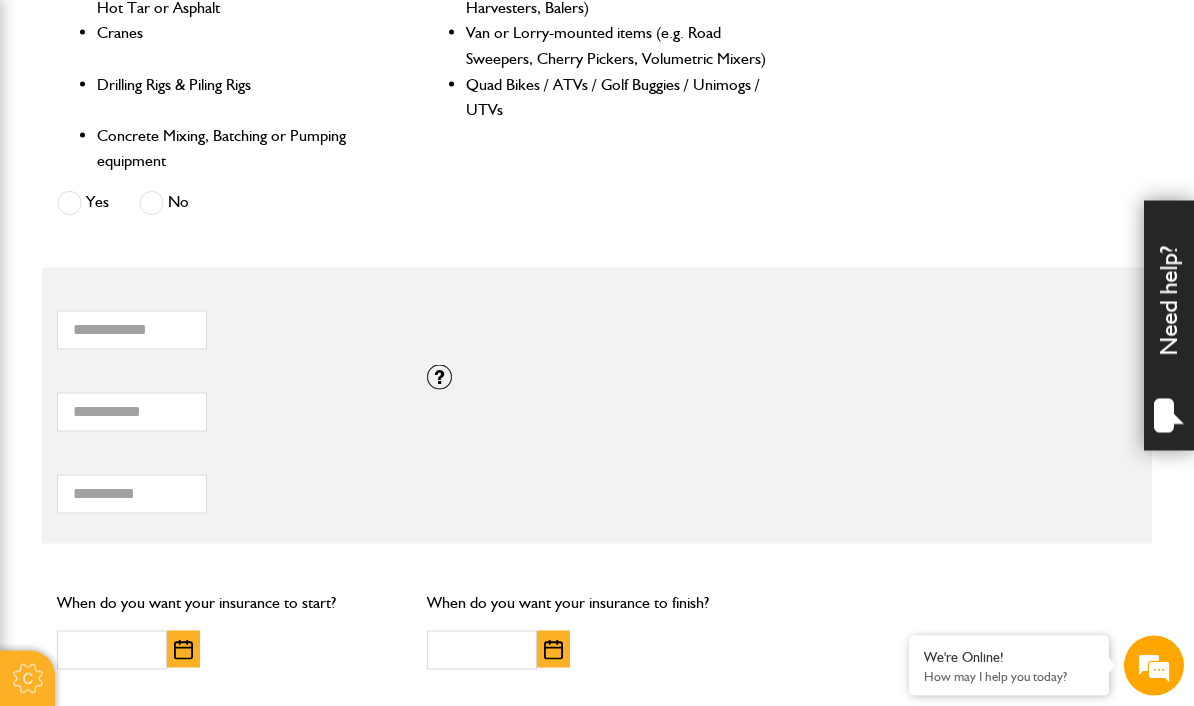 scroll, scrollTop: 1137, scrollLeft: 0, axis: vertical 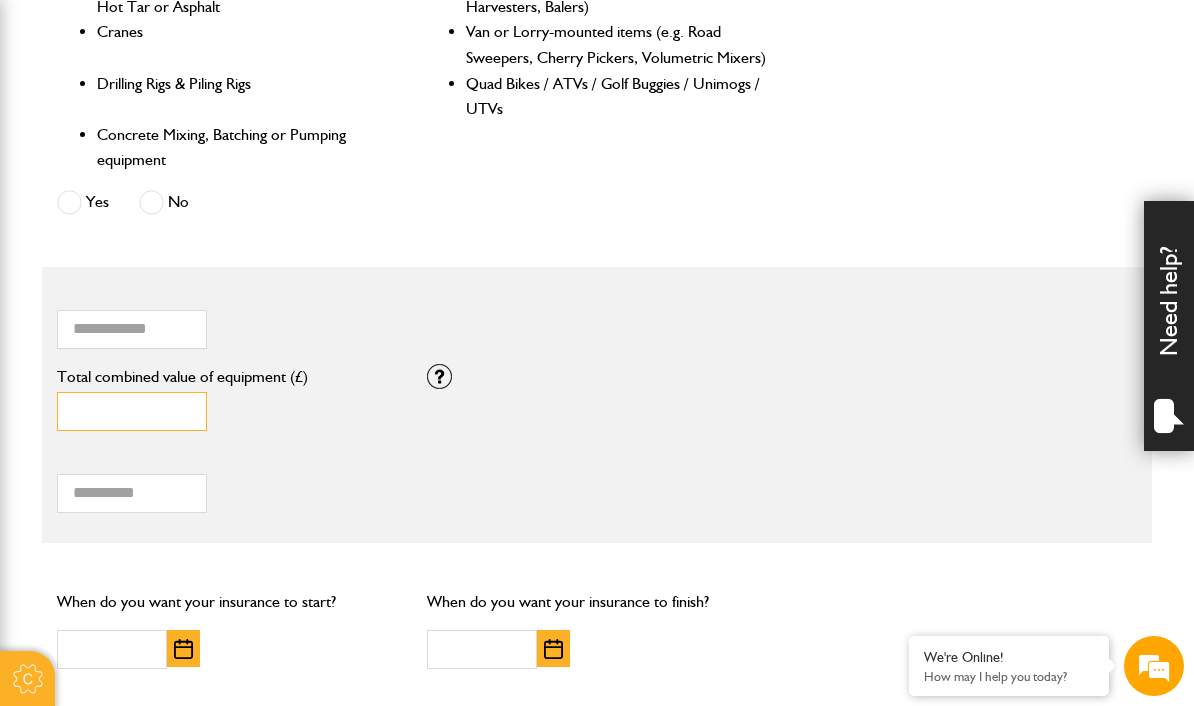 click on "*" at bounding box center (132, 411) 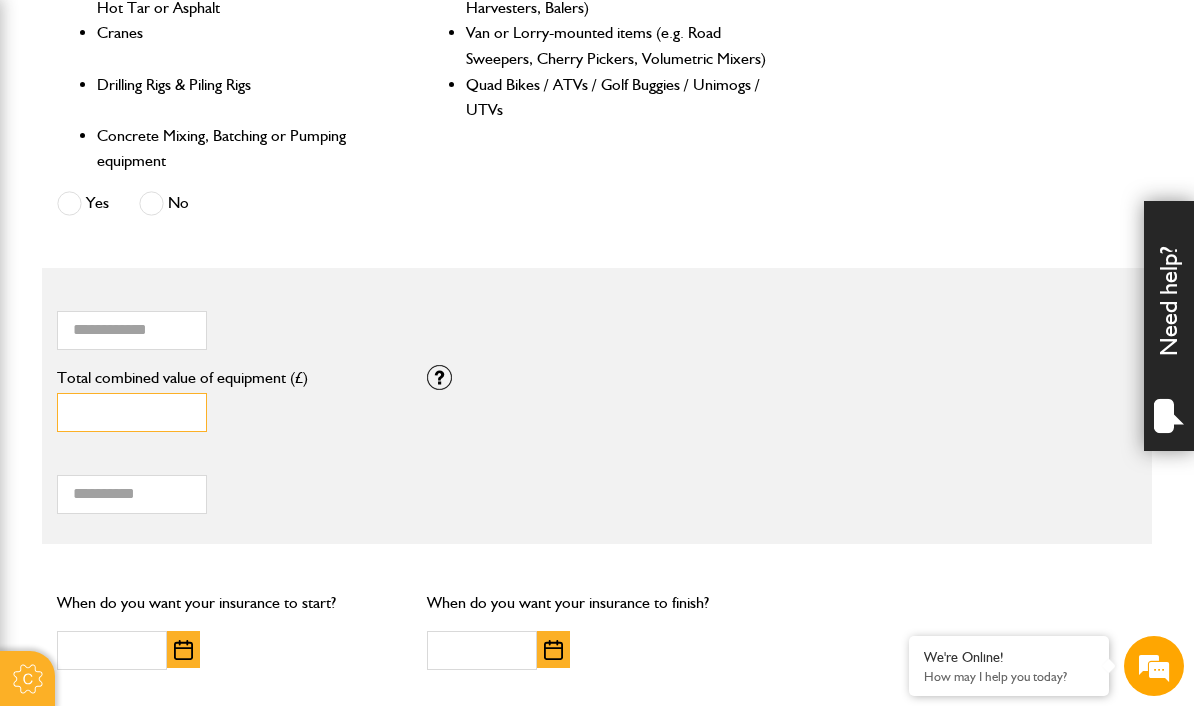 type on "*****" 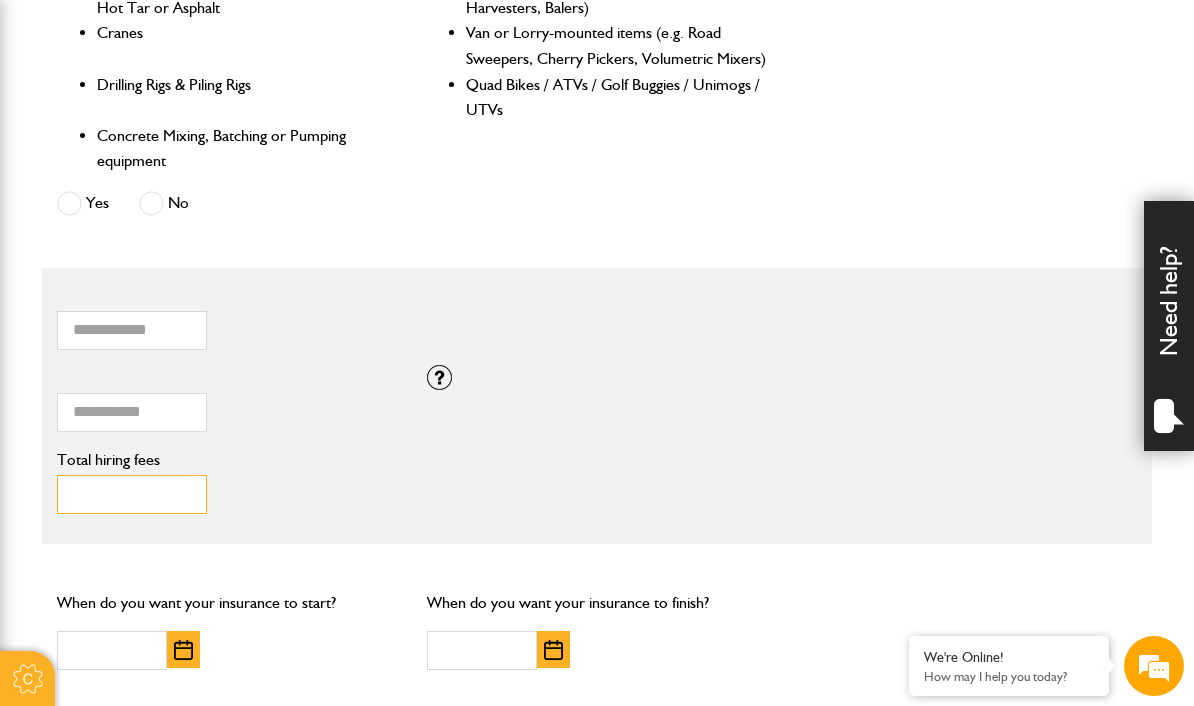 click on "Total hiring fees" at bounding box center (132, 494) 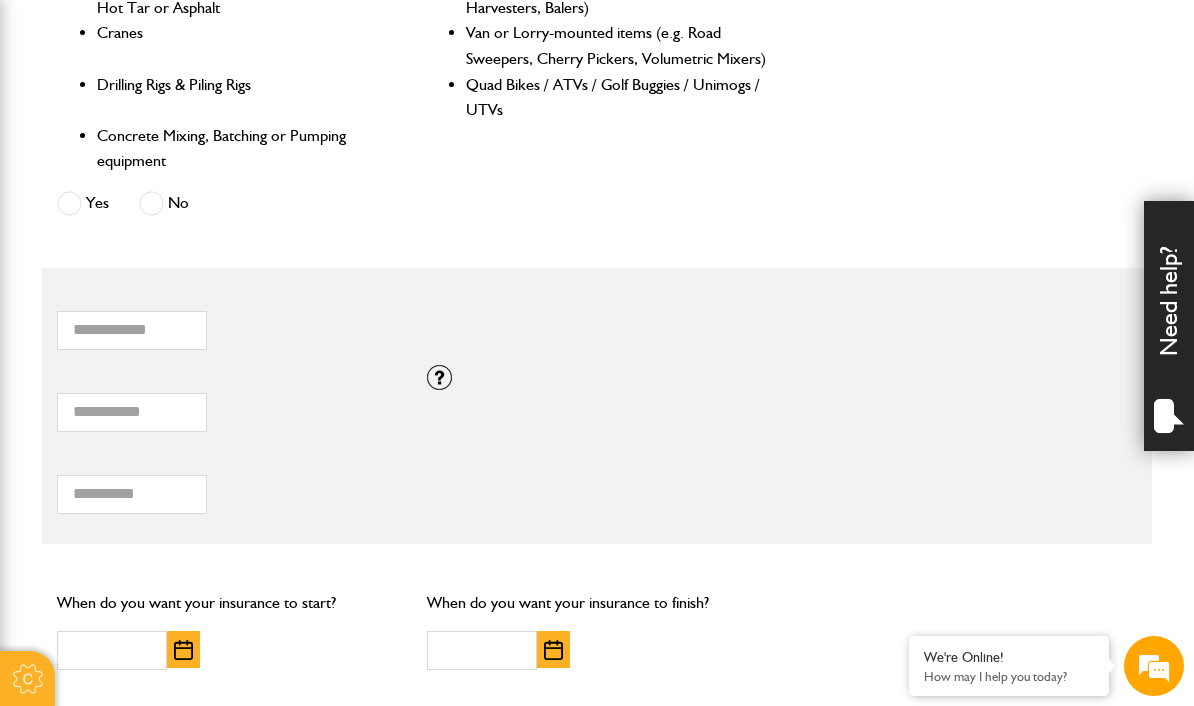 click at bounding box center (183, 650) 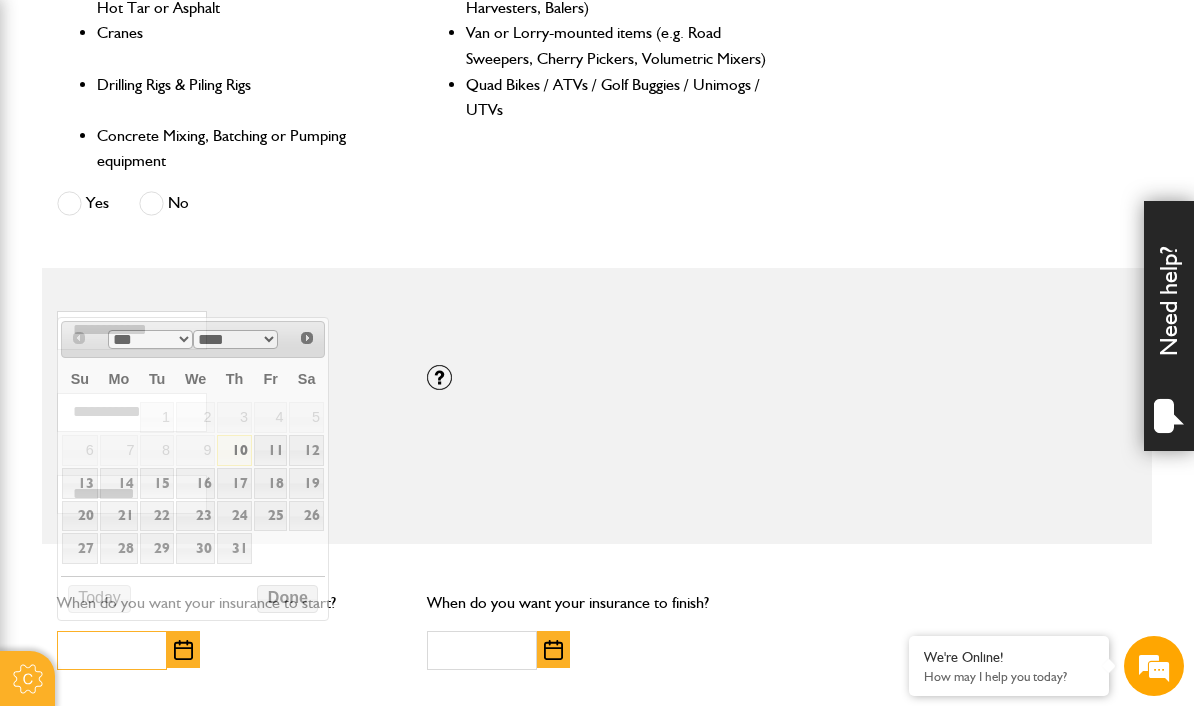 scroll, scrollTop: 1330, scrollLeft: 0, axis: vertical 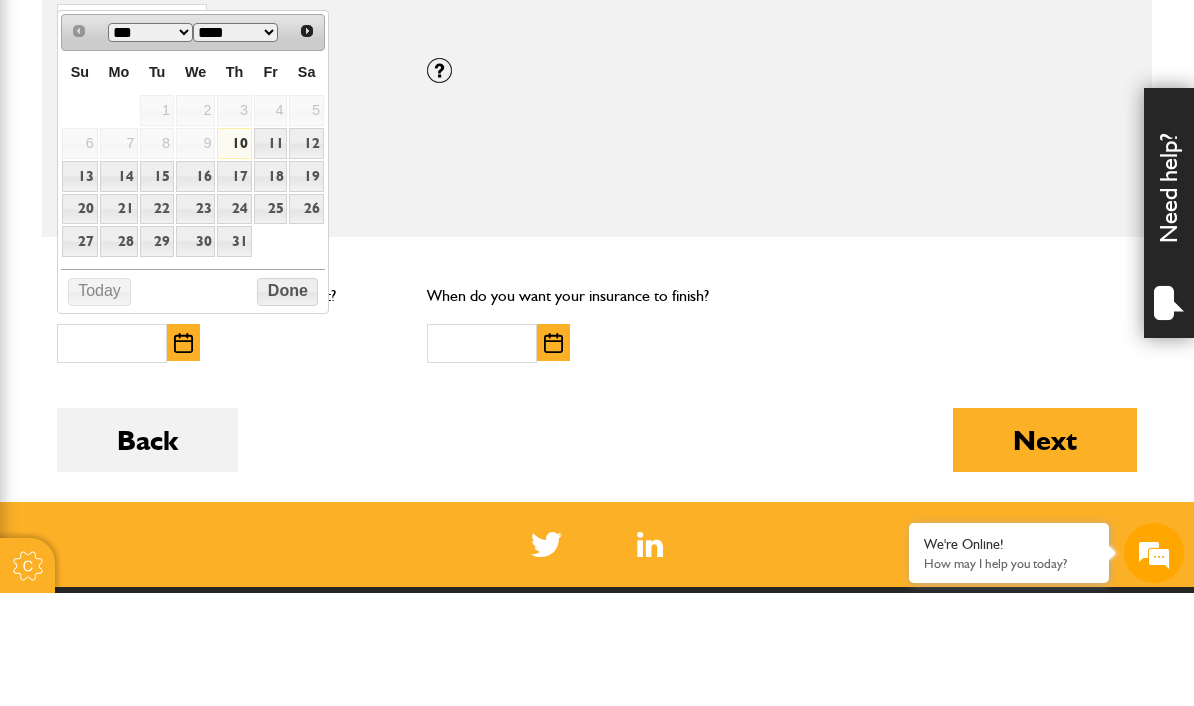 click on "10" at bounding box center [234, 256] 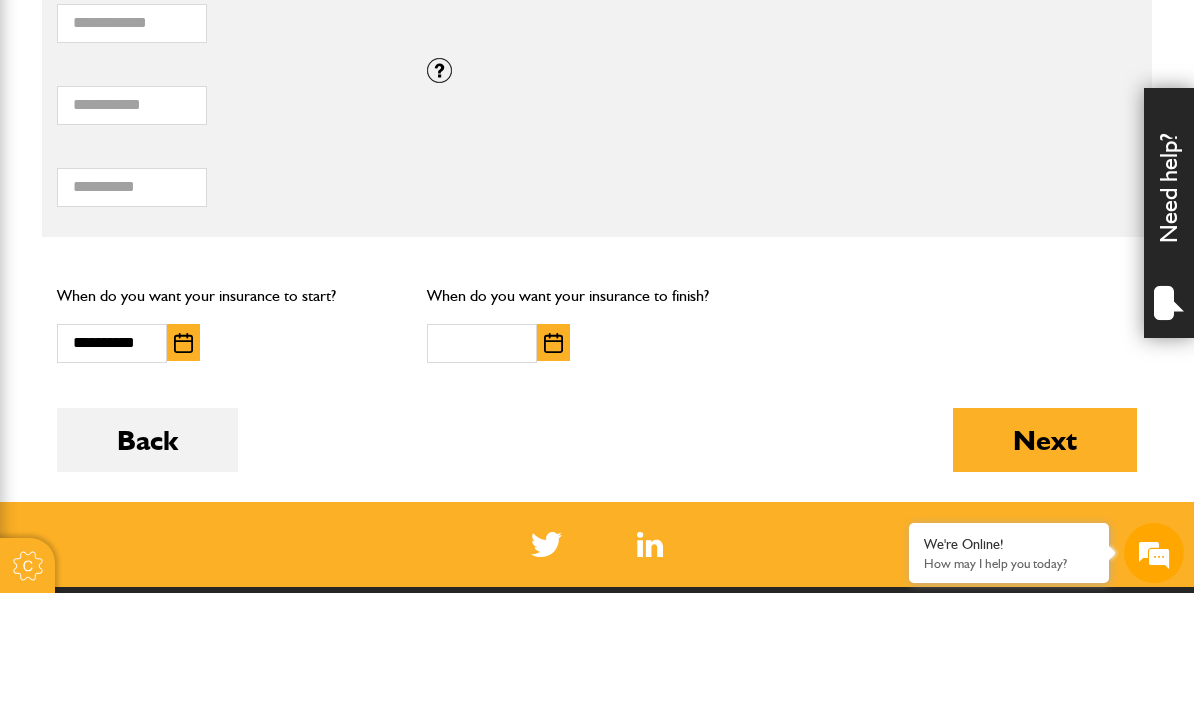 scroll, scrollTop: 1444, scrollLeft: 0, axis: vertical 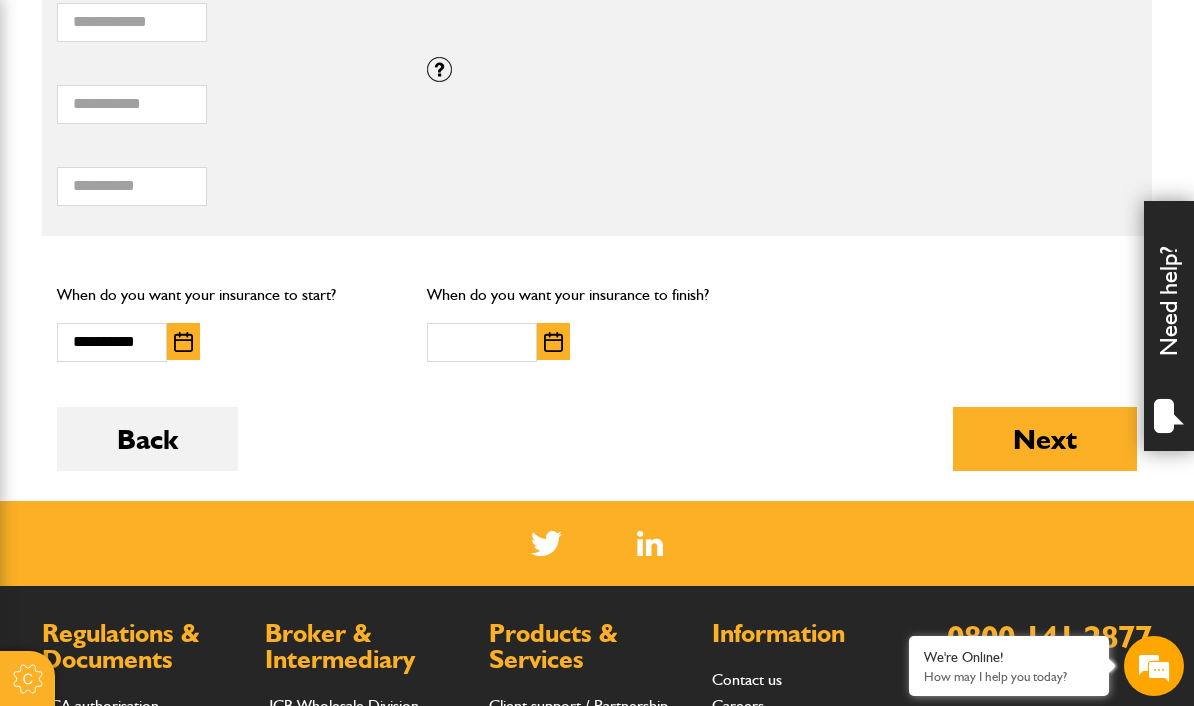 click at bounding box center [553, 342] 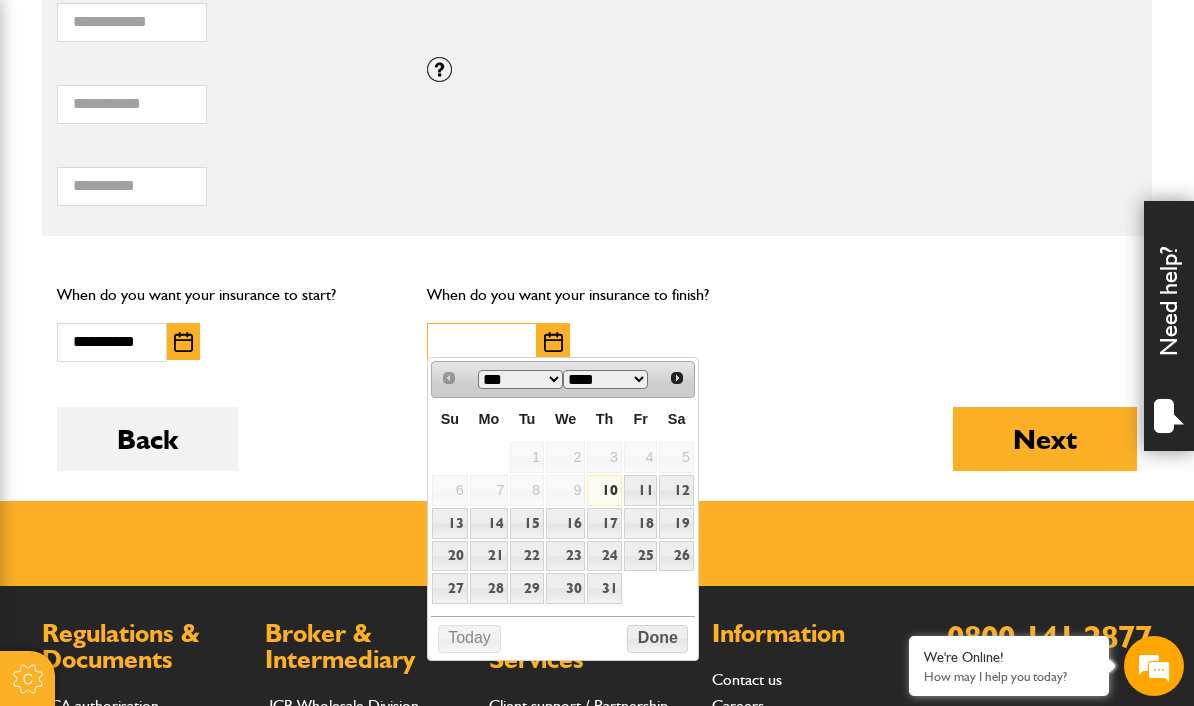 scroll, scrollTop: 1443, scrollLeft: 0, axis: vertical 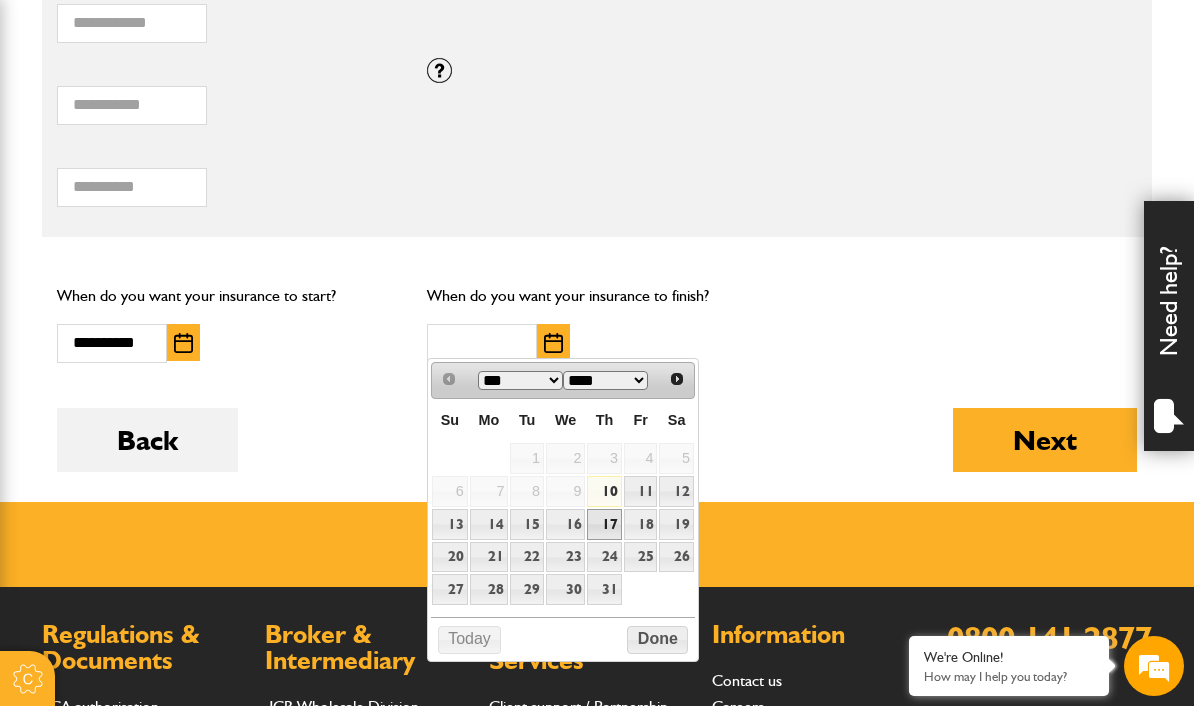 click on "17" at bounding box center (604, 524) 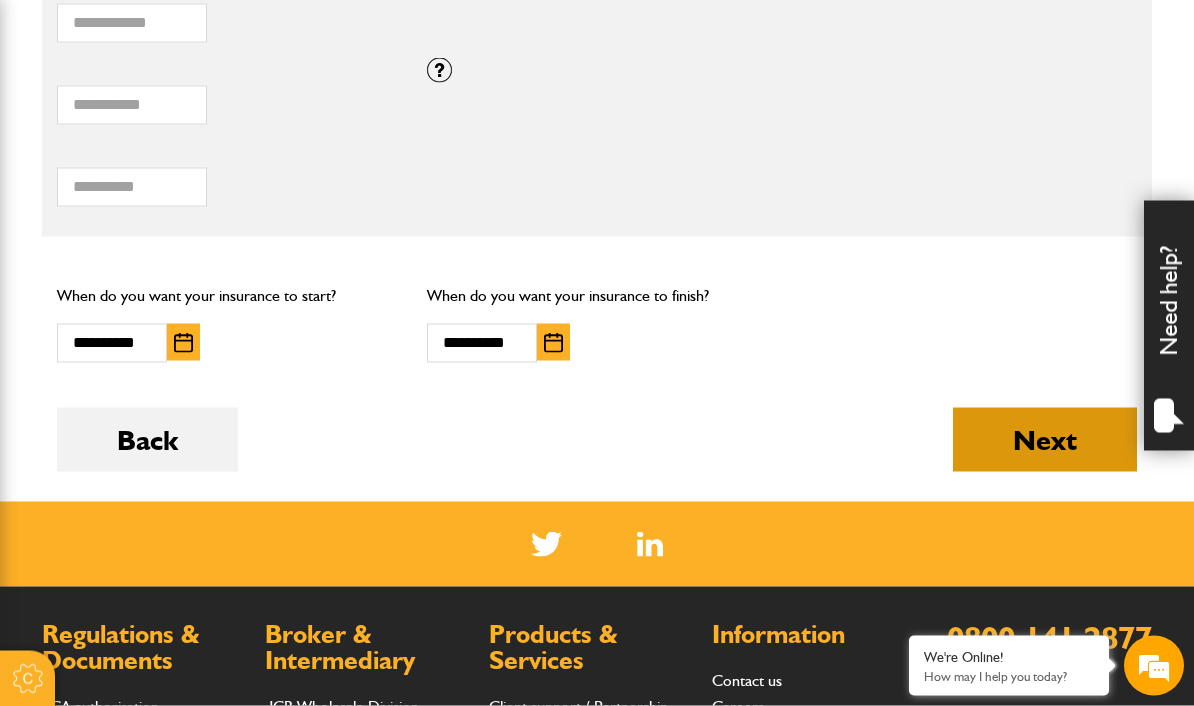 click on "Next" at bounding box center (1045, 440) 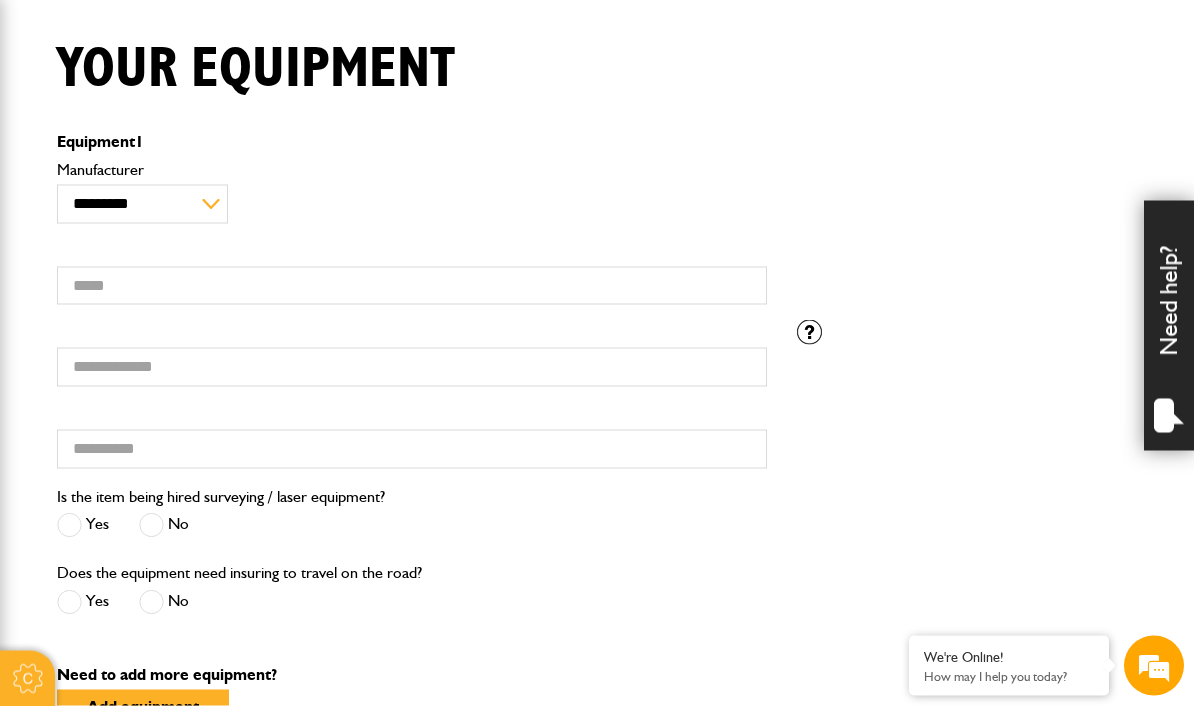 scroll, scrollTop: 486, scrollLeft: 0, axis: vertical 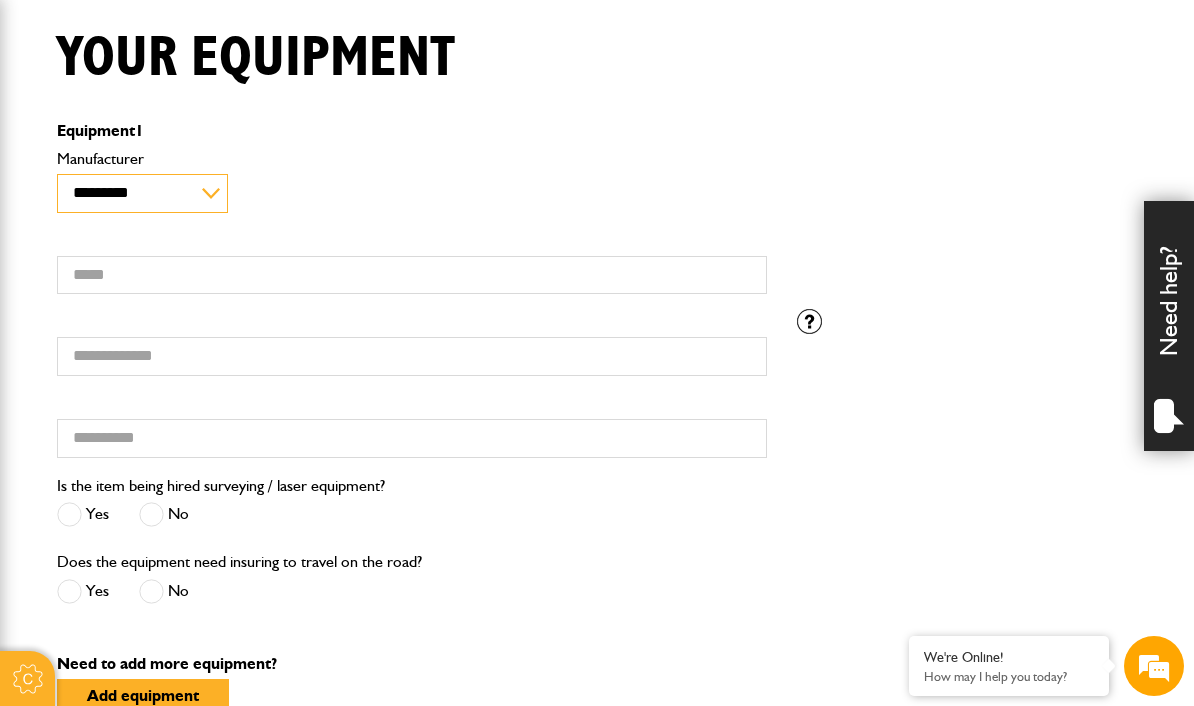 select on "**" 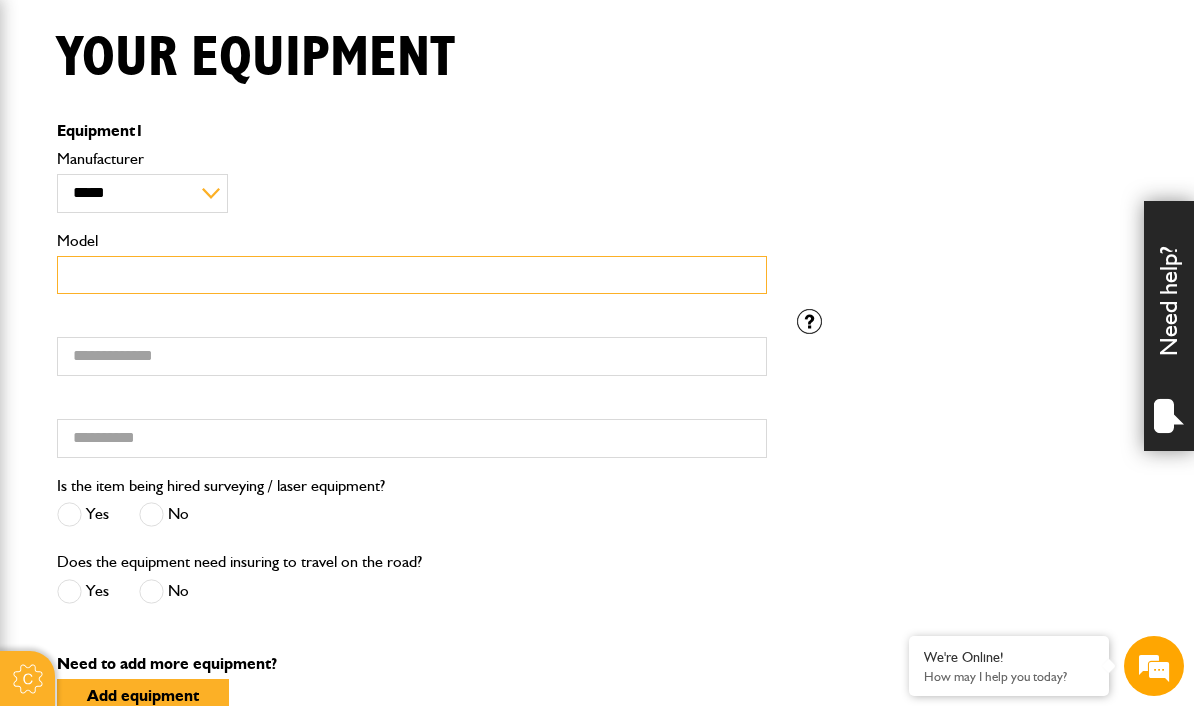 click on "Model" at bounding box center [412, 275] 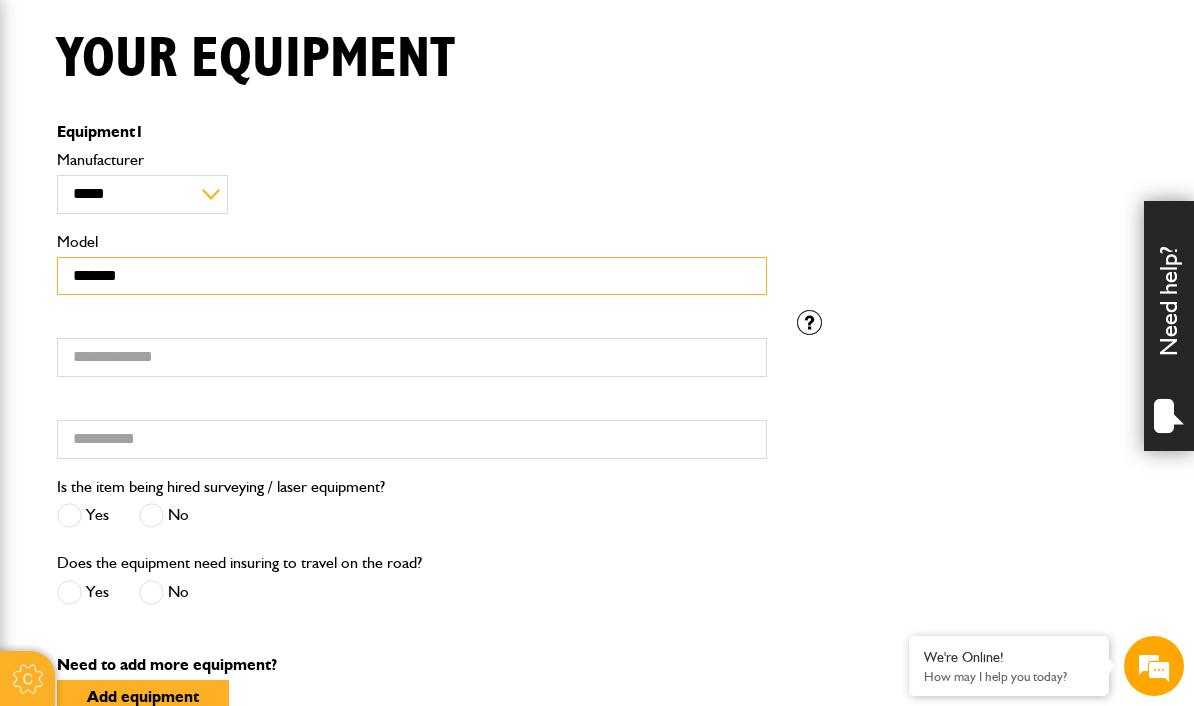 click on "*******" at bounding box center [412, 276] 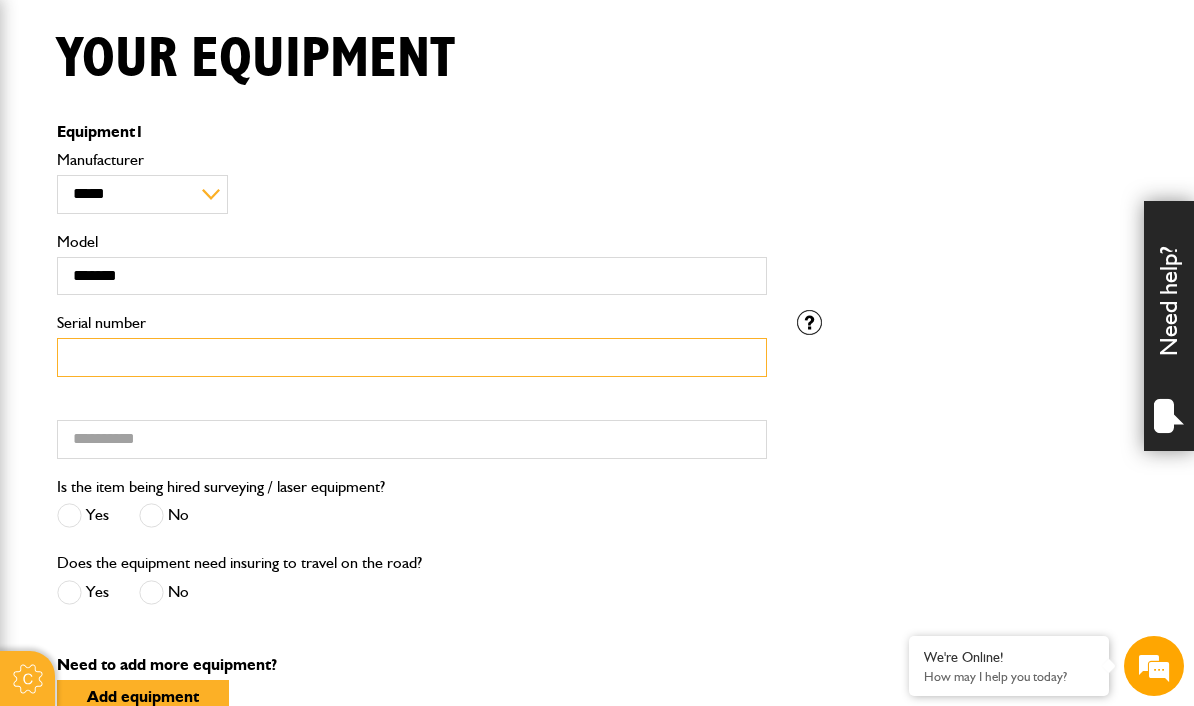 click on "Serial number" at bounding box center (412, 357) 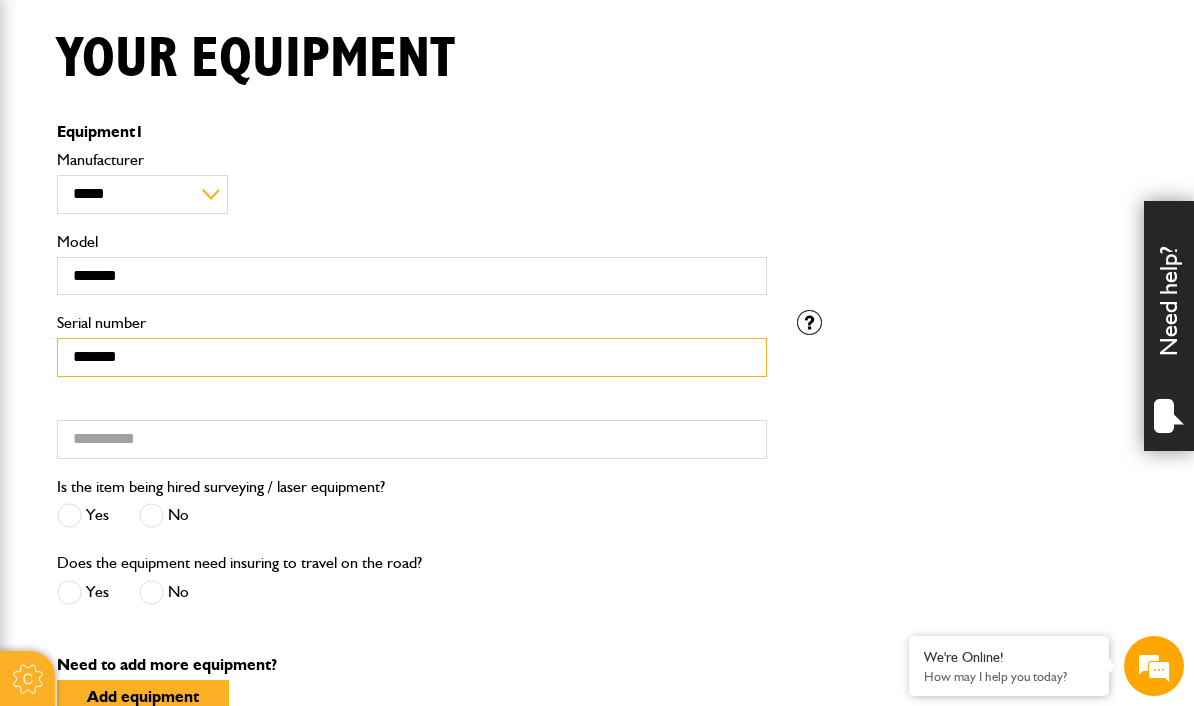 type on "*******" 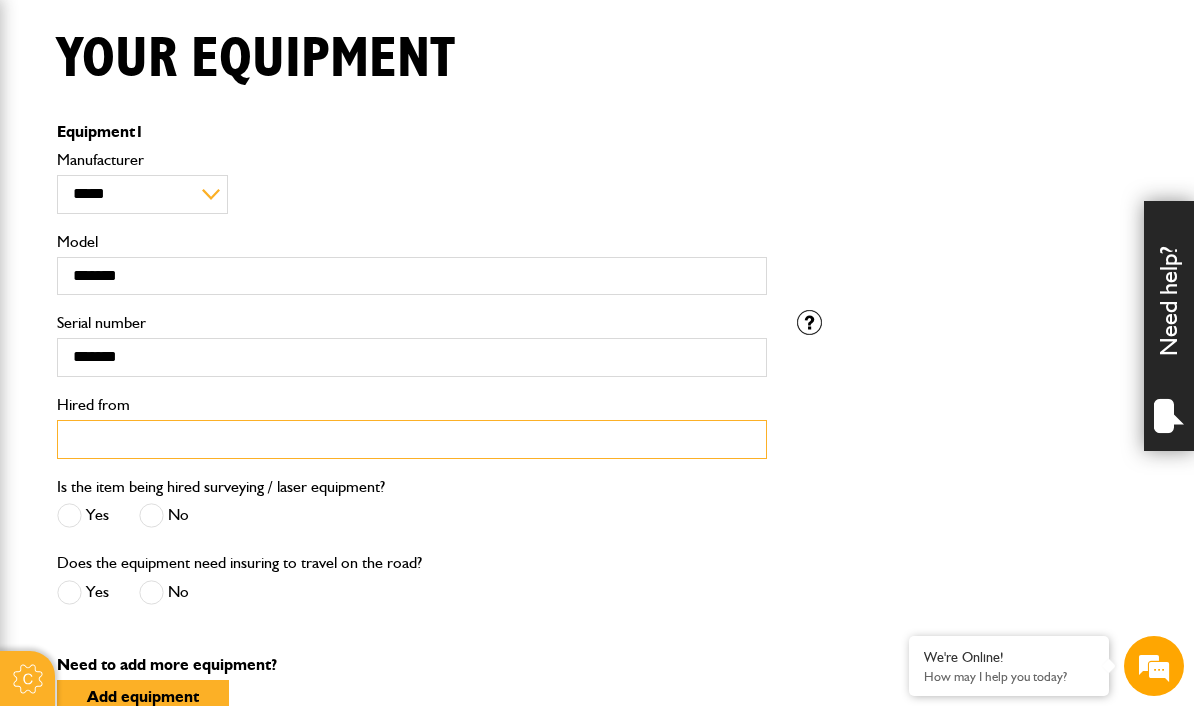 click on "Hired from" at bounding box center (412, 439) 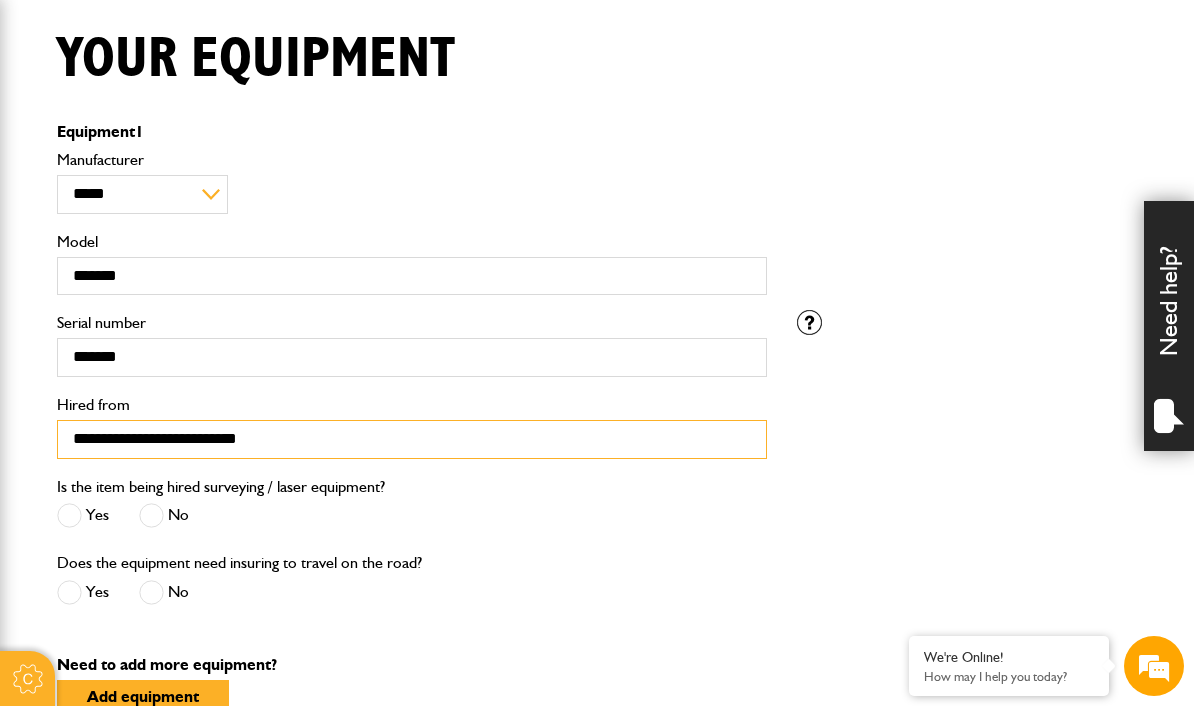 click on "**********" at bounding box center [412, 439] 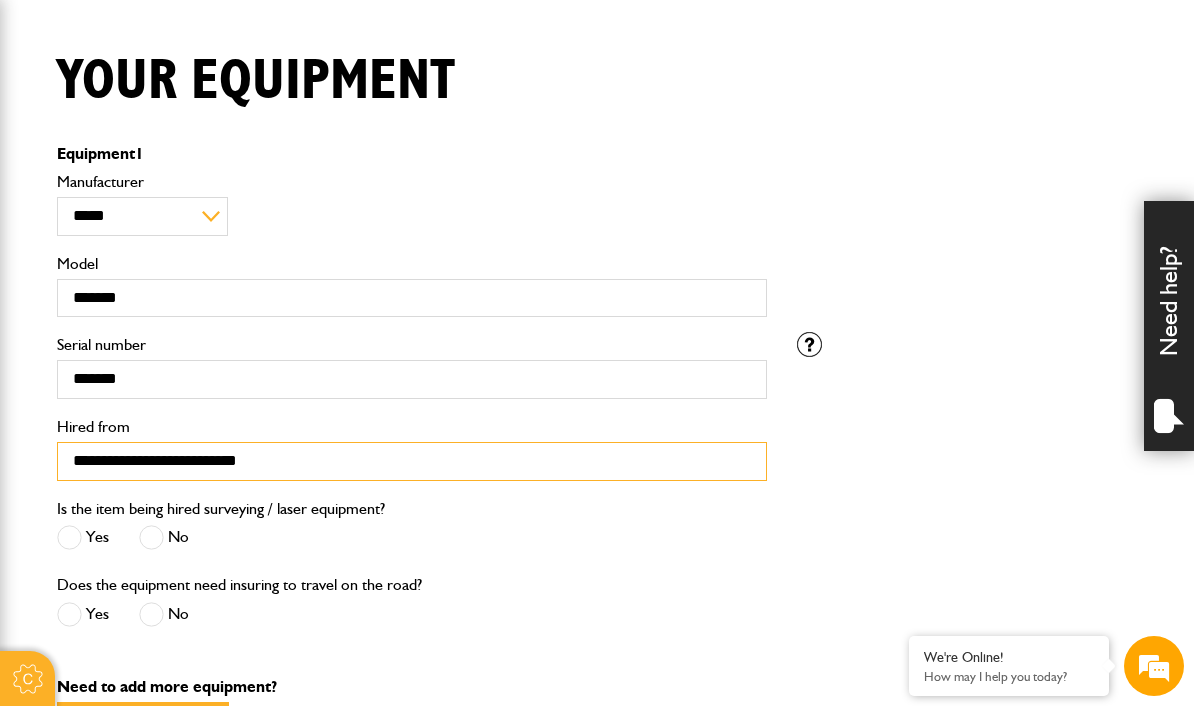 type on "**********" 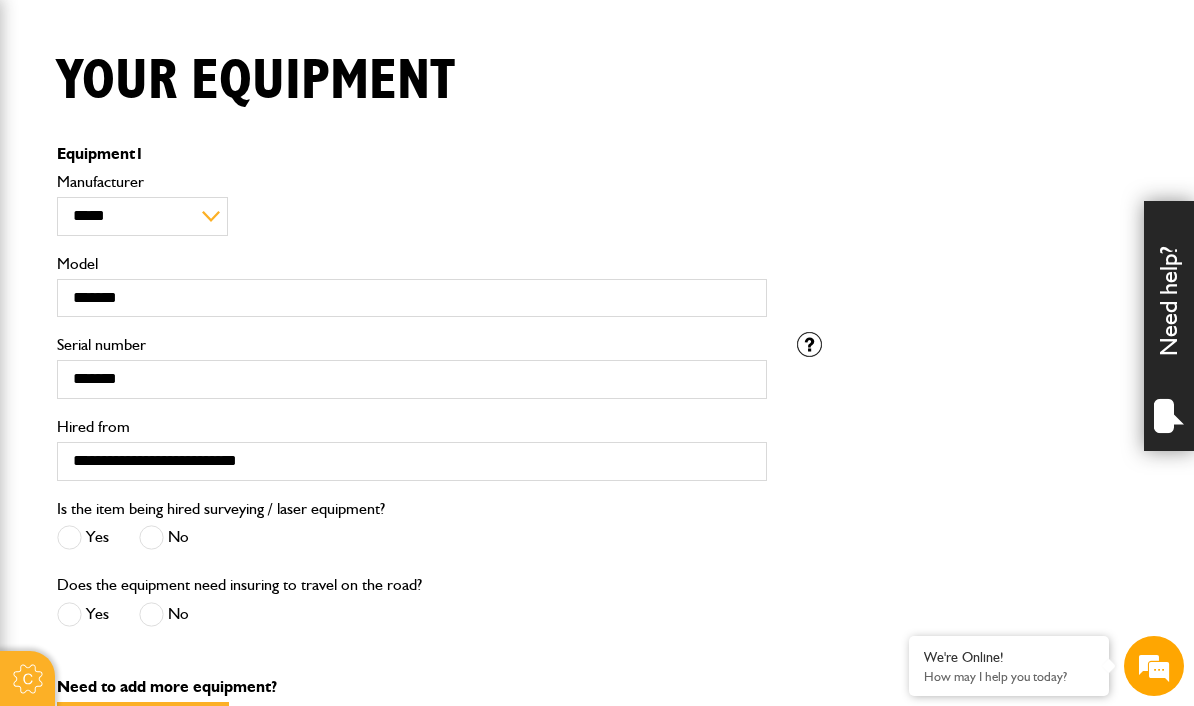 click at bounding box center (151, 537) 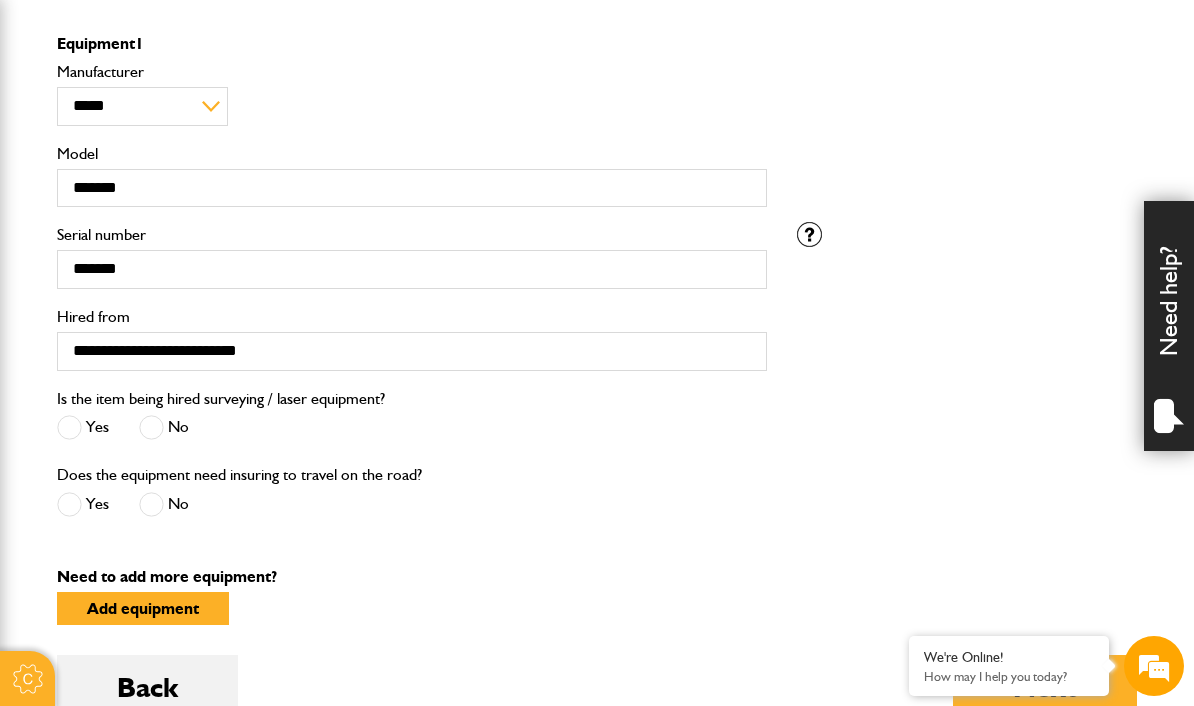 scroll, scrollTop: 624, scrollLeft: 0, axis: vertical 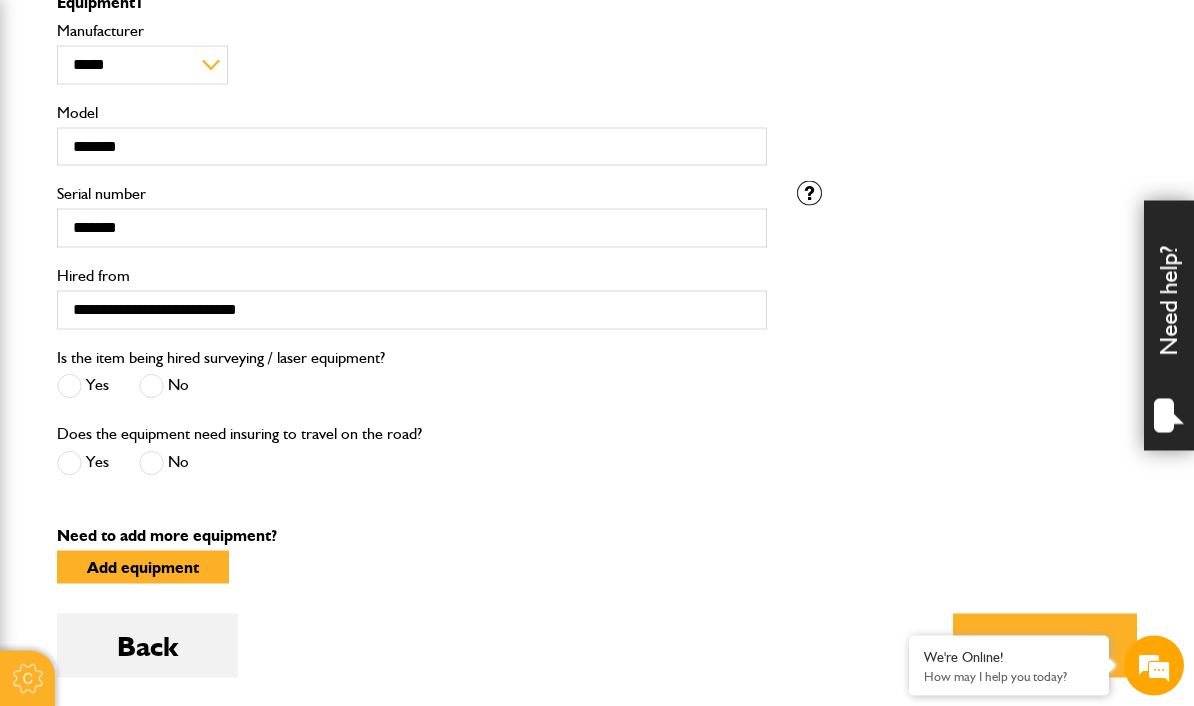 click at bounding box center [151, 463] 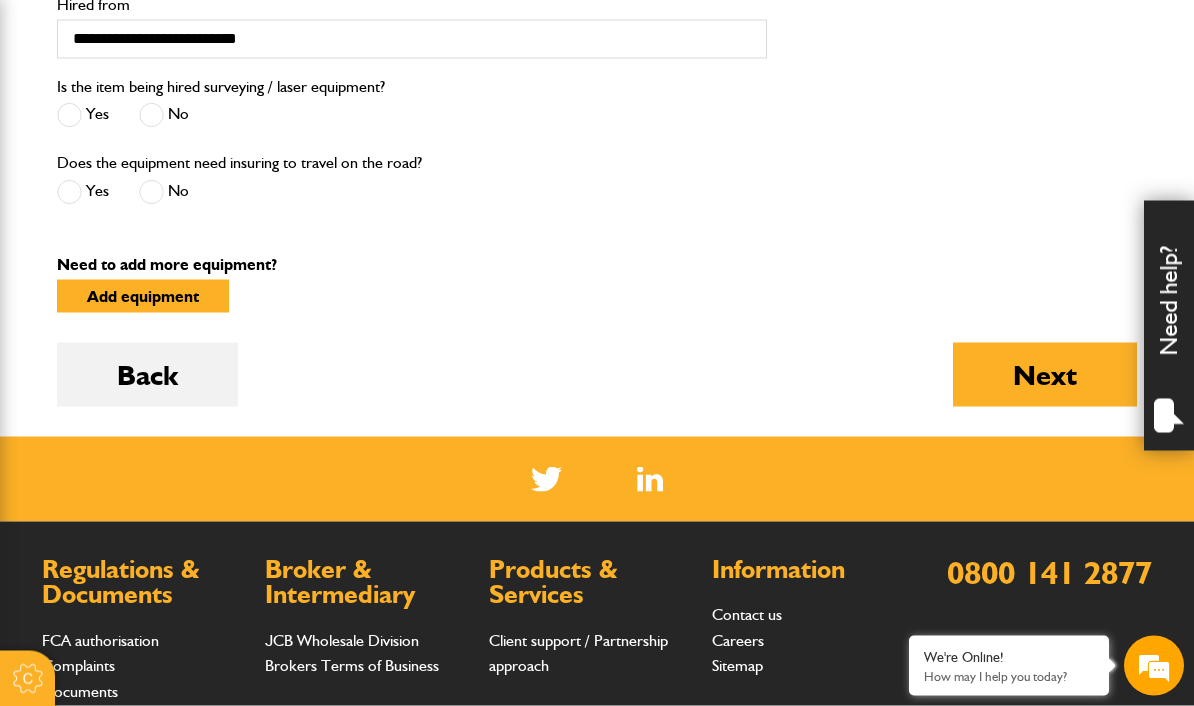 scroll, scrollTop: 890, scrollLeft: 0, axis: vertical 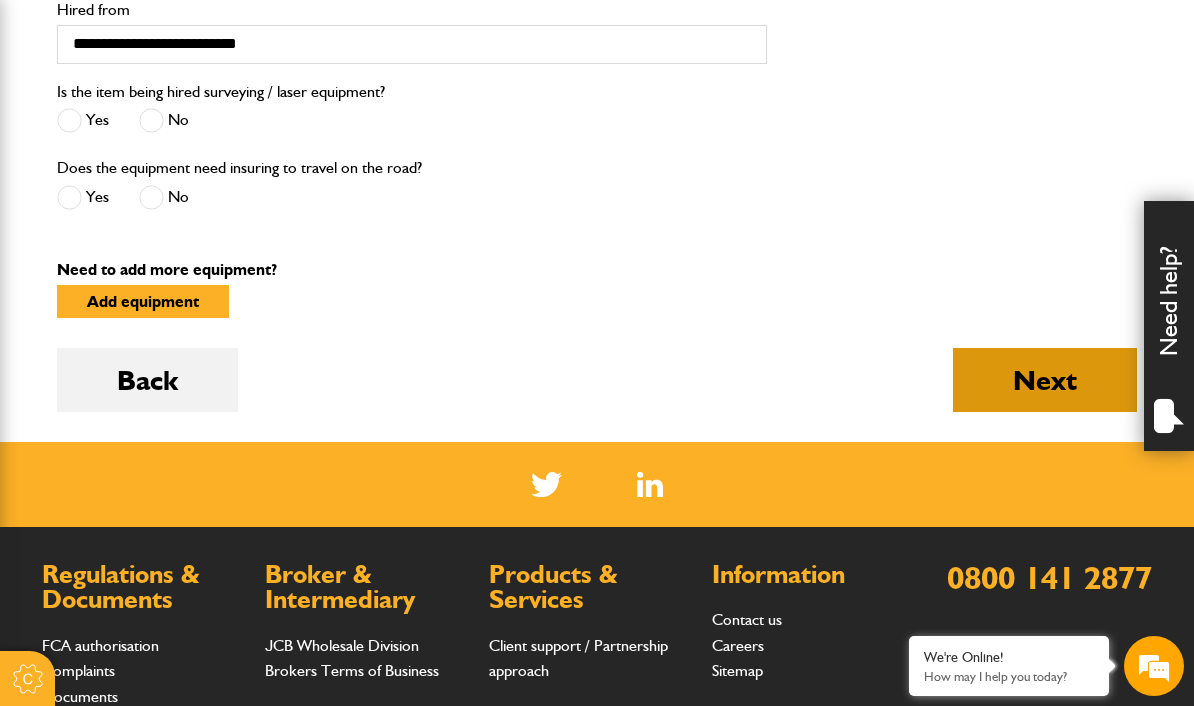 click on "Next" at bounding box center (1045, 380) 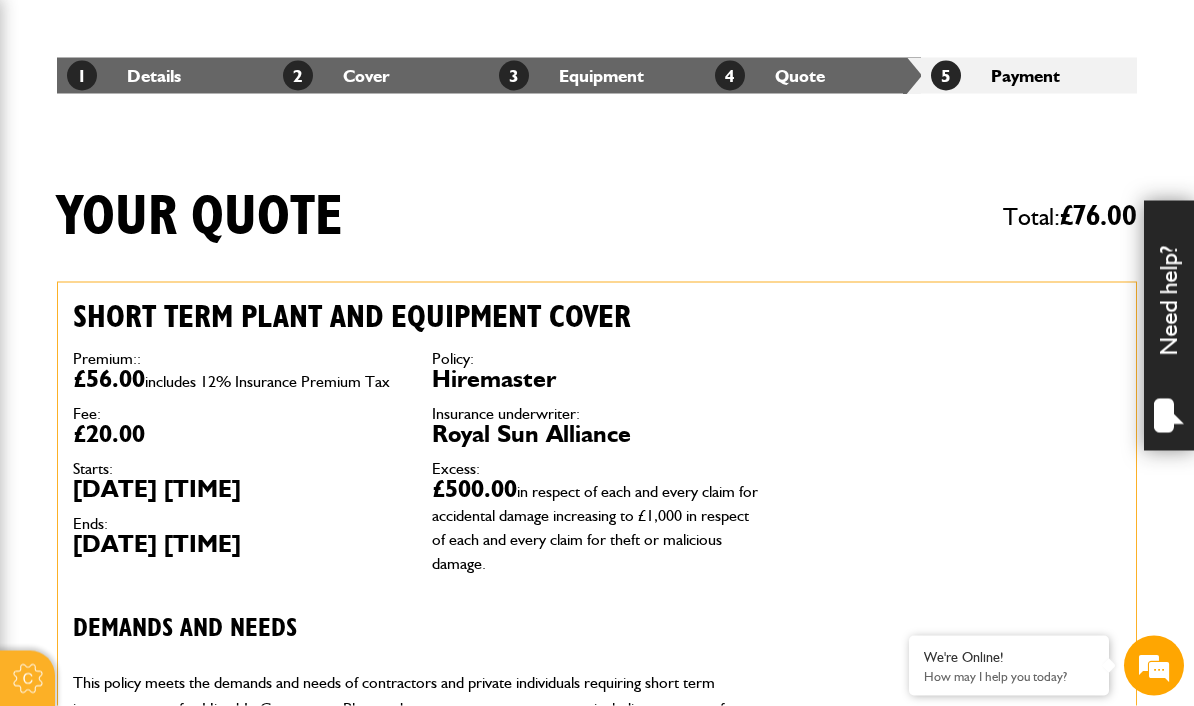 scroll, scrollTop: 339, scrollLeft: 0, axis: vertical 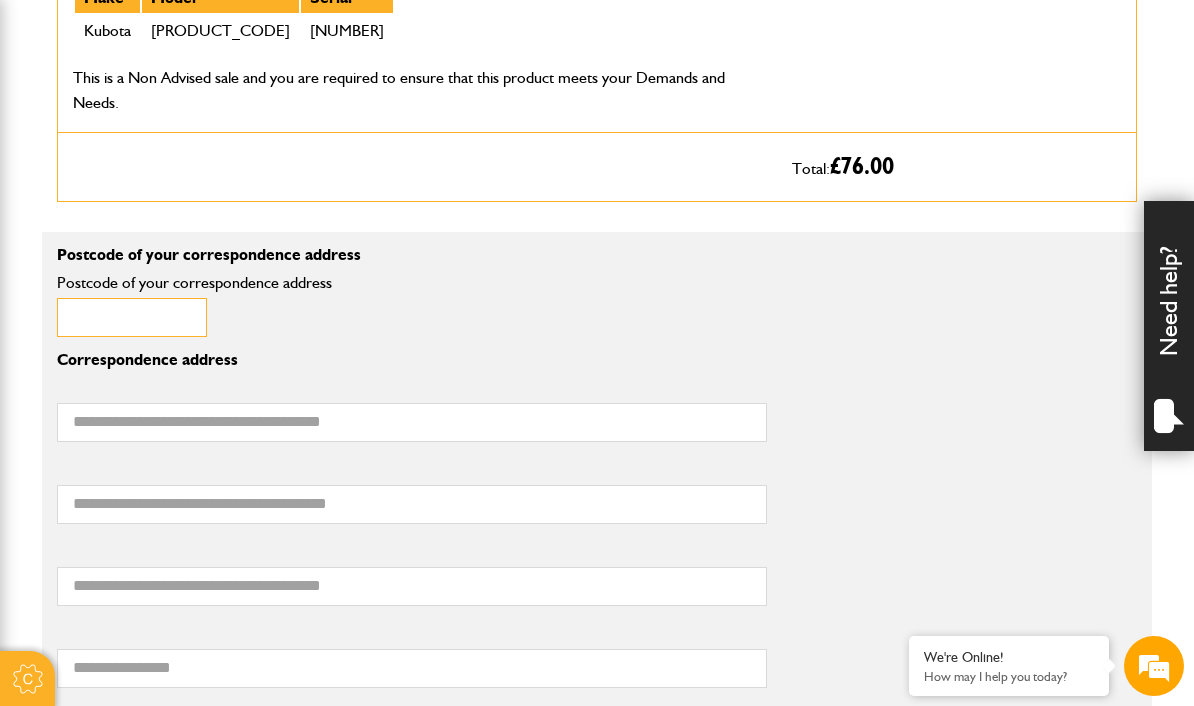 click on "Postcode of your correspondence address" at bounding box center (132, 317) 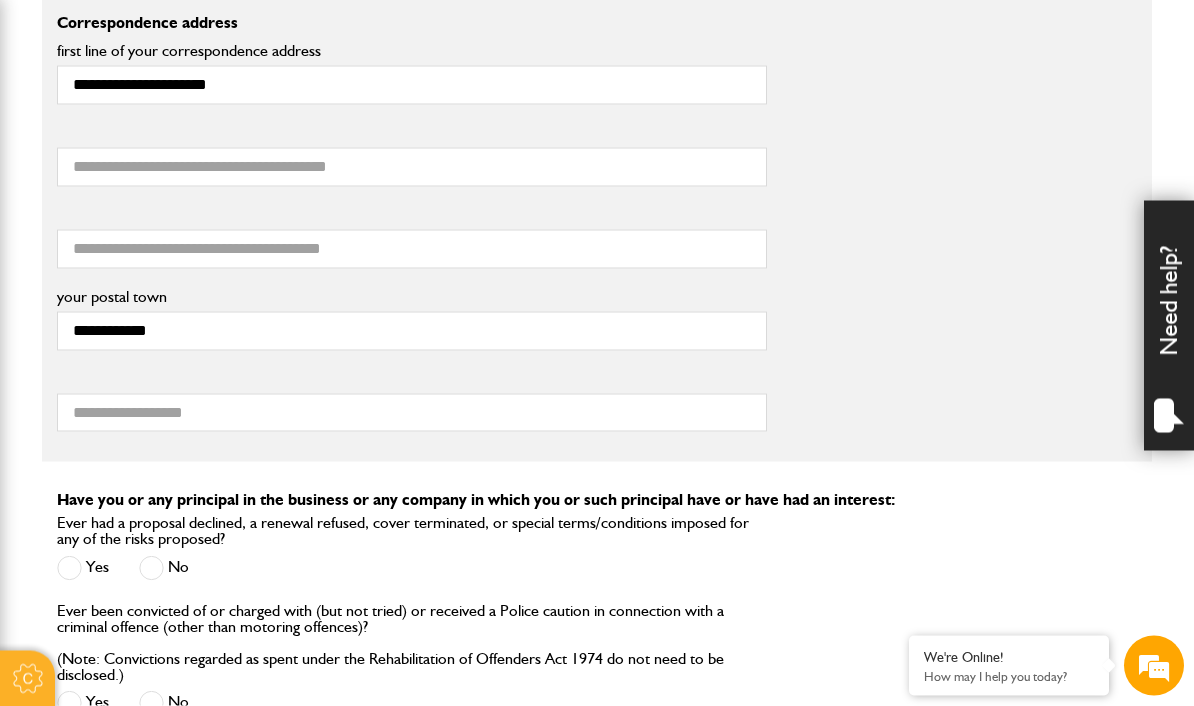 scroll, scrollTop: 1524, scrollLeft: 0, axis: vertical 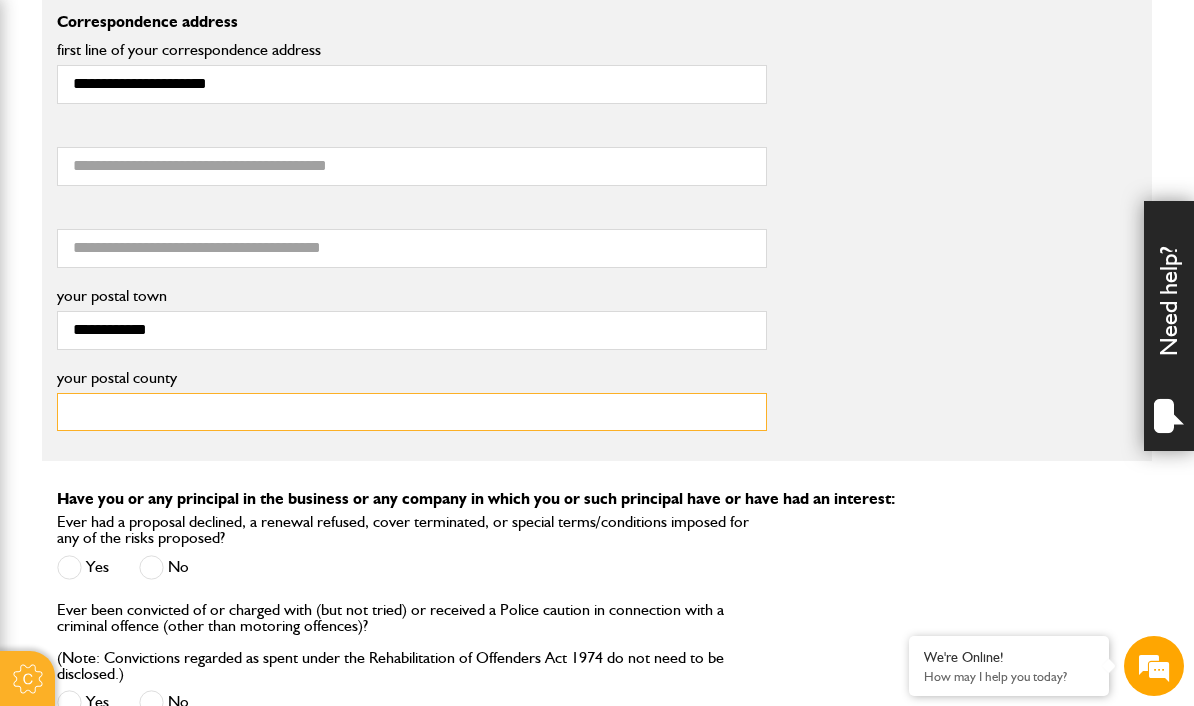 click on "your postal county" at bounding box center (412, 412) 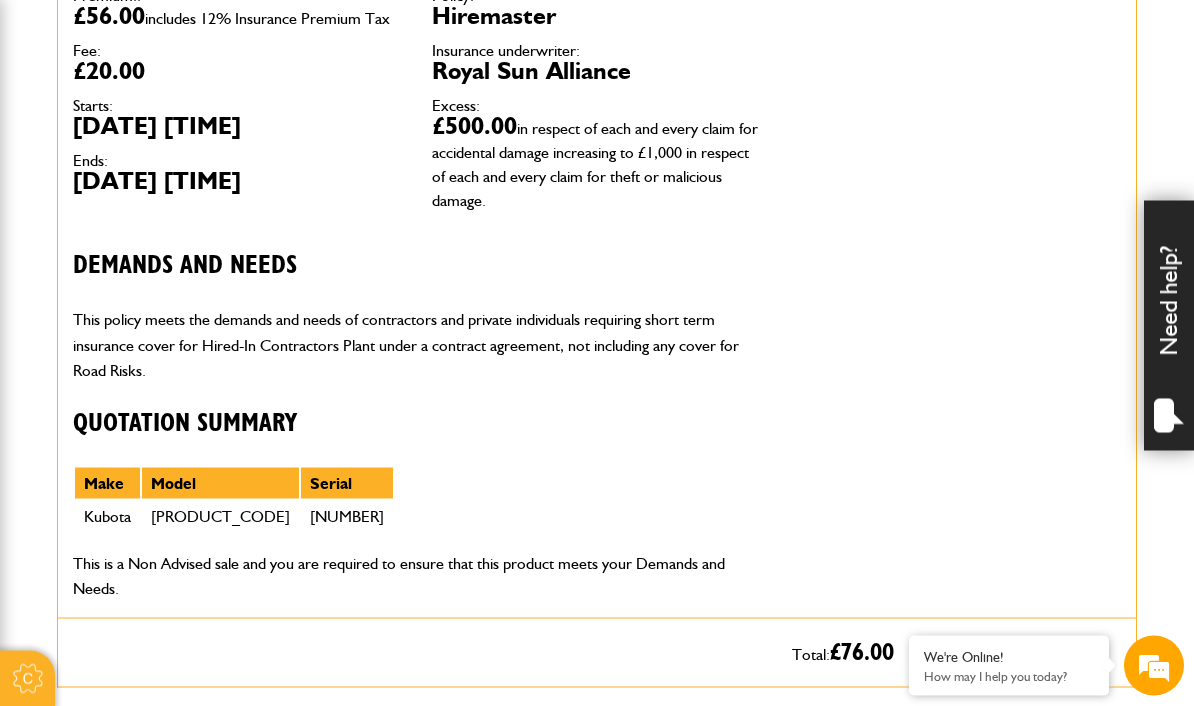 scroll, scrollTop: 0, scrollLeft: 0, axis: both 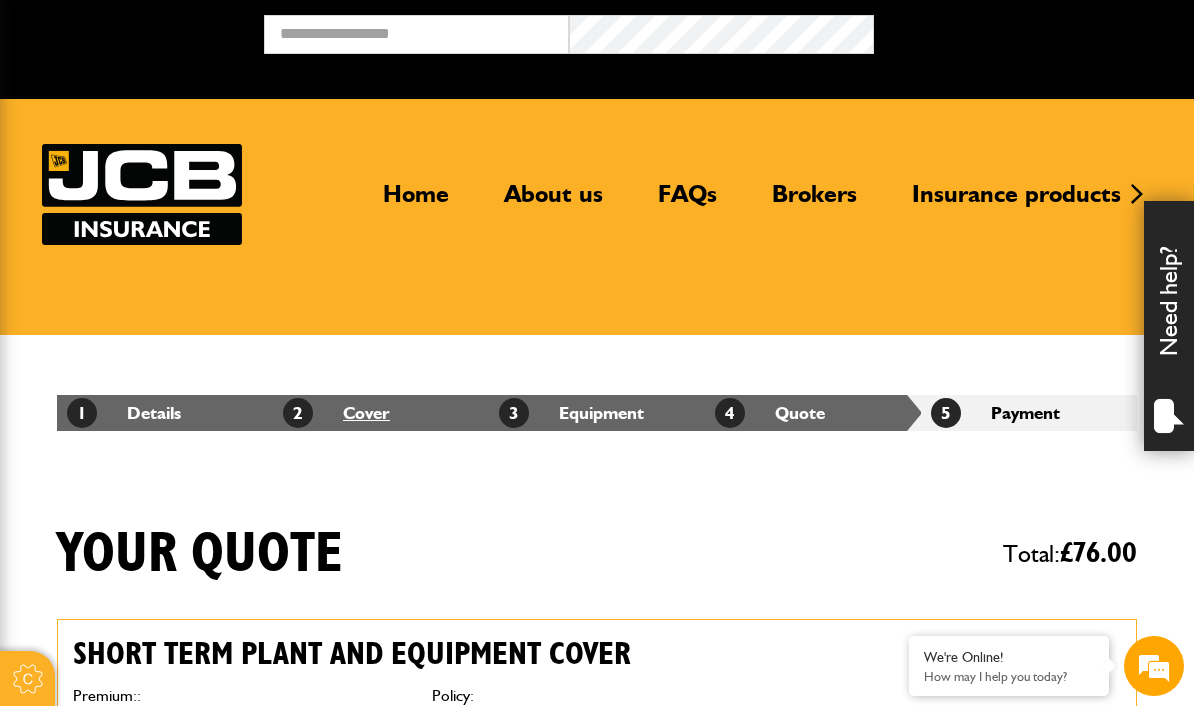click on "2 Cover" at bounding box center [336, 412] 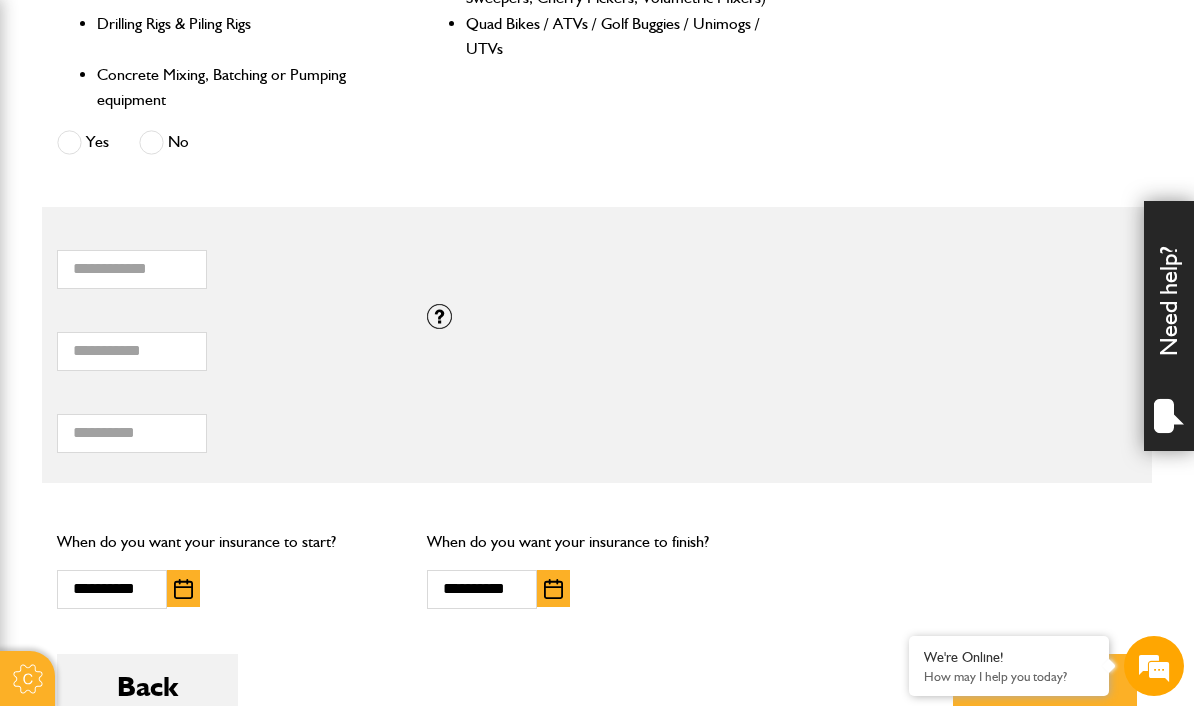 scroll, scrollTop: 1273, scrollLeft: 0, axis: vertical 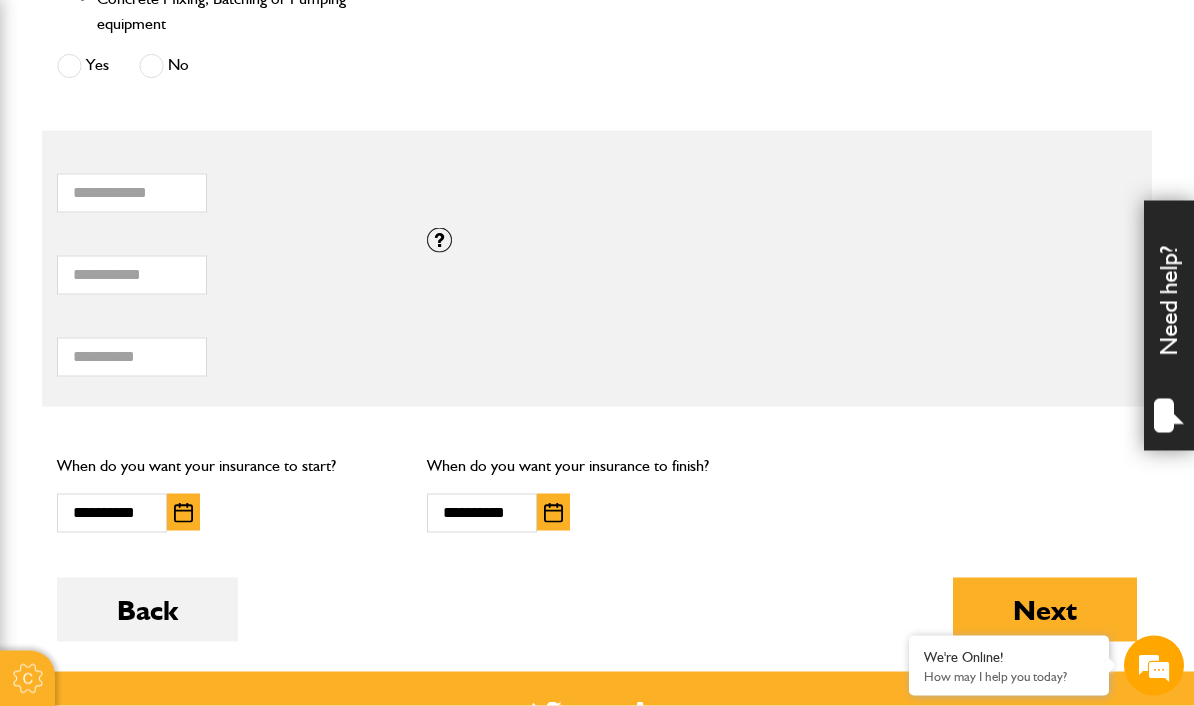 click at bounding box center (553, 513) 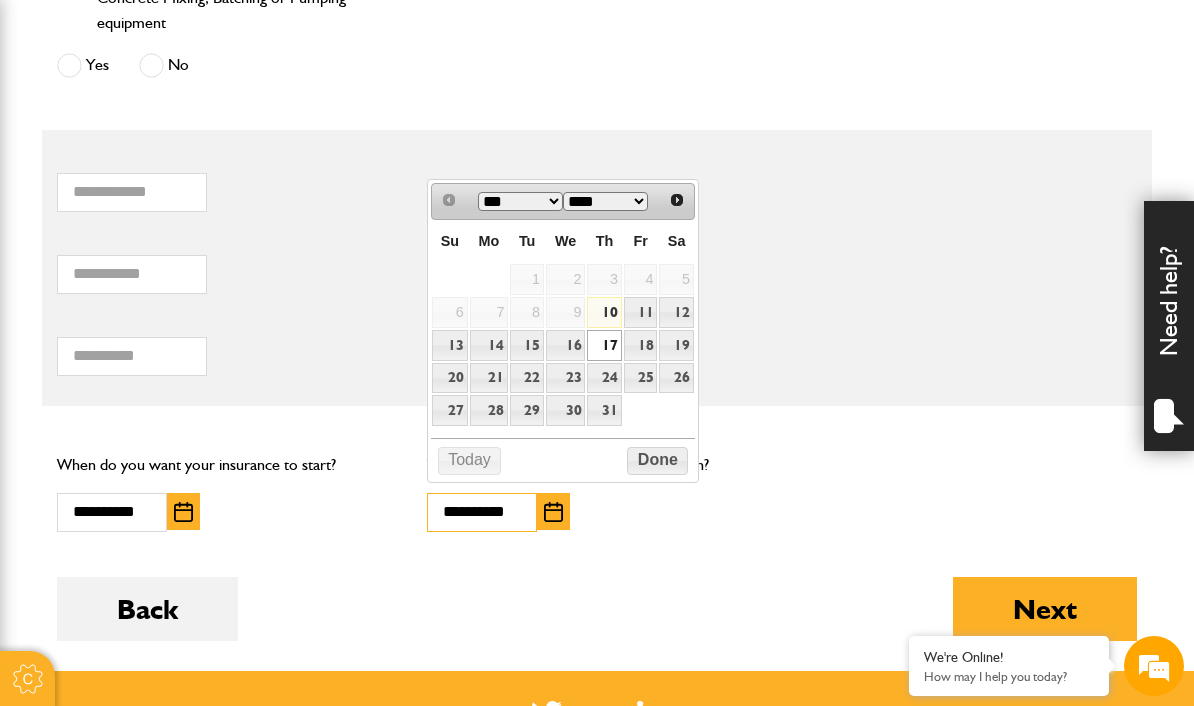 scroll, scrollTop: 1273, scrollLeft: 0, axis: vertical 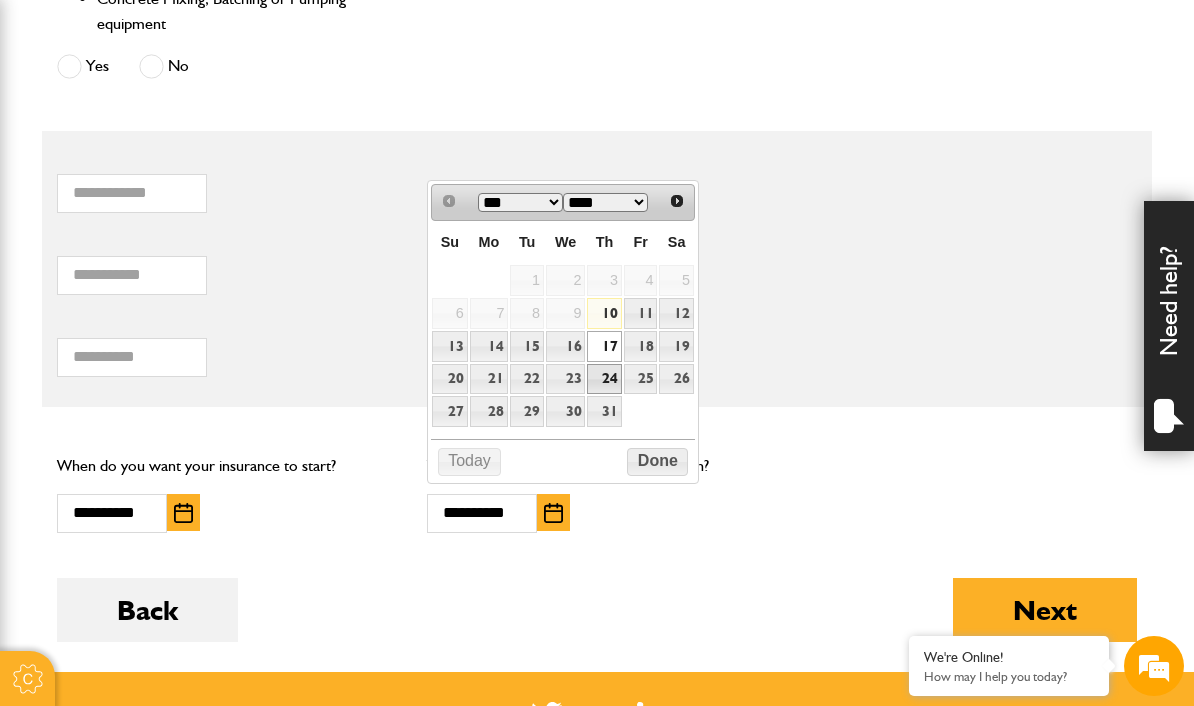 click on "24" at bounding box center (604, 379) 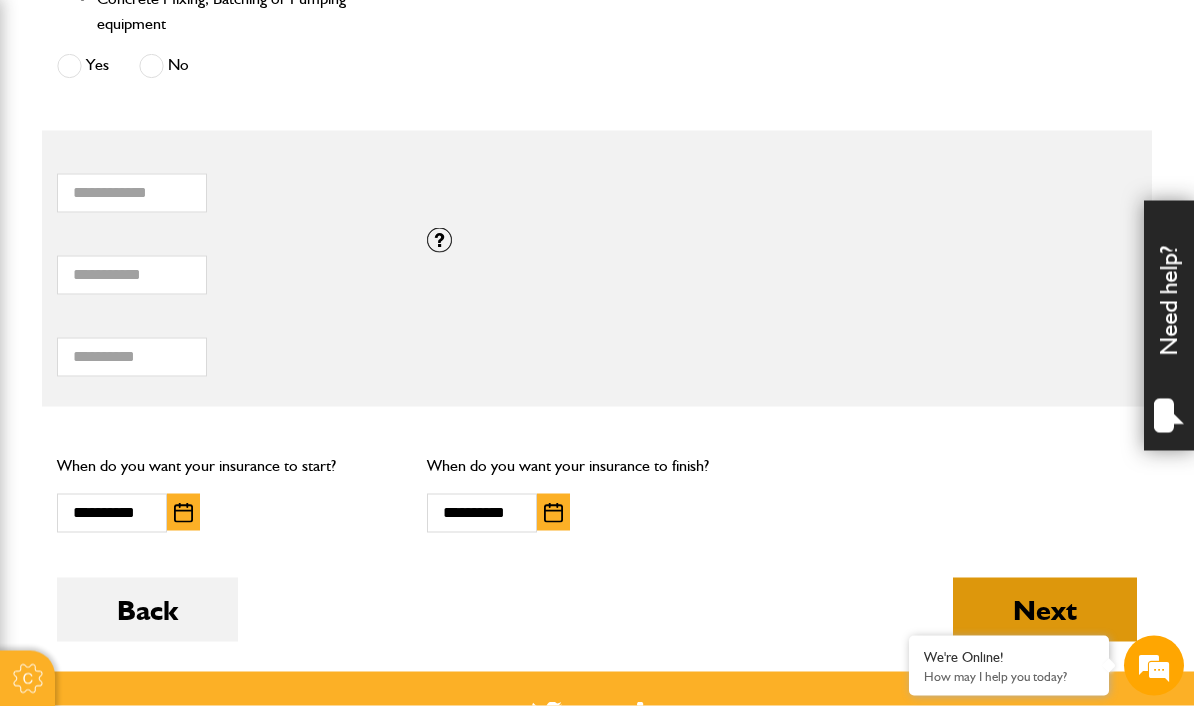 click on "Next" at bounding box center (1045, 610) 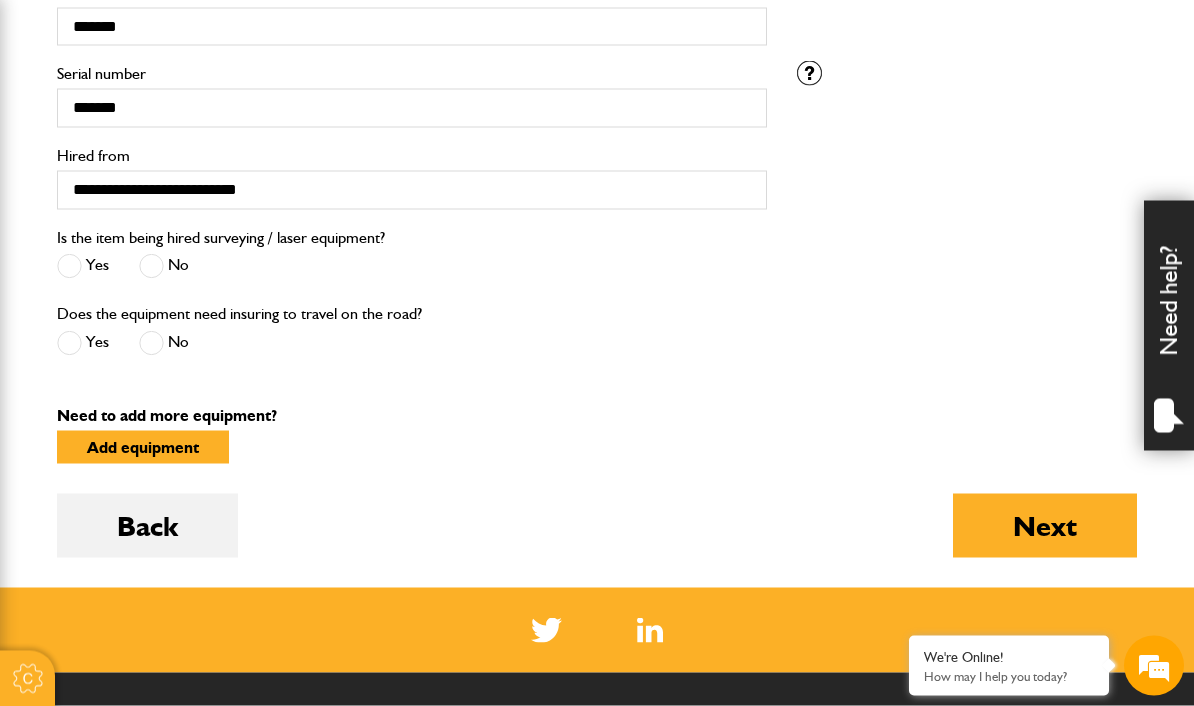 scroll, scrollTop: 746, scrollLeft: 0, axis: vertical 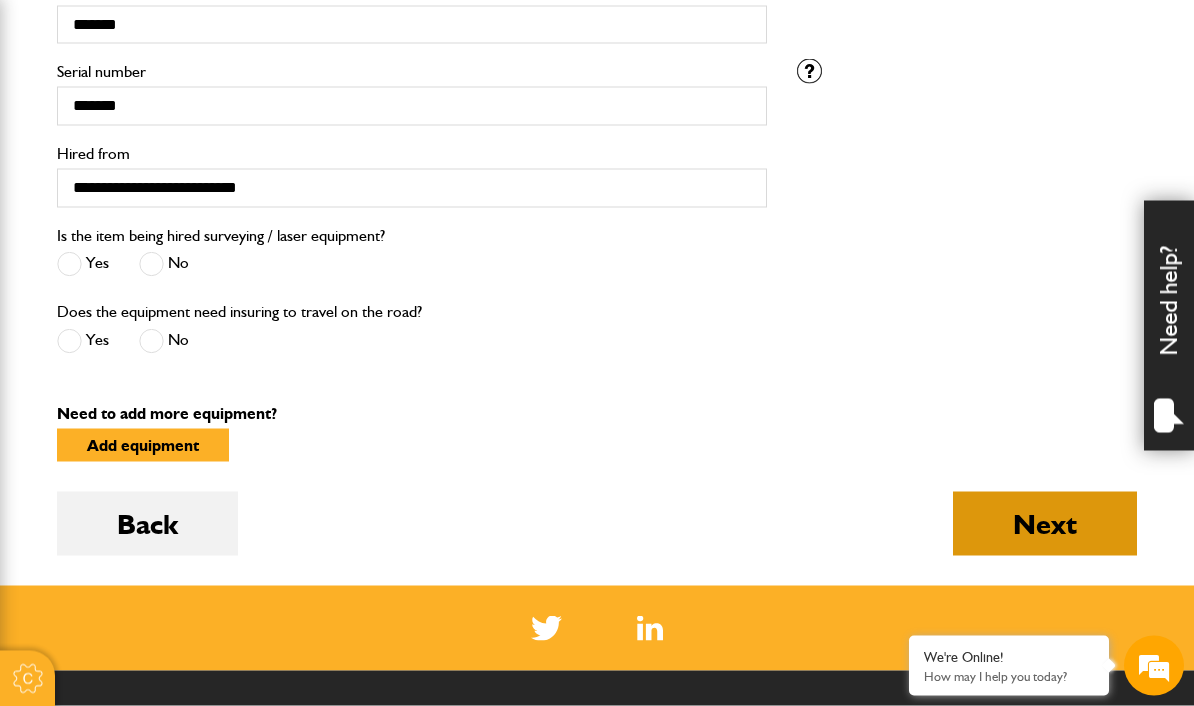 click on "Next" at bounding box center [1045, 524] 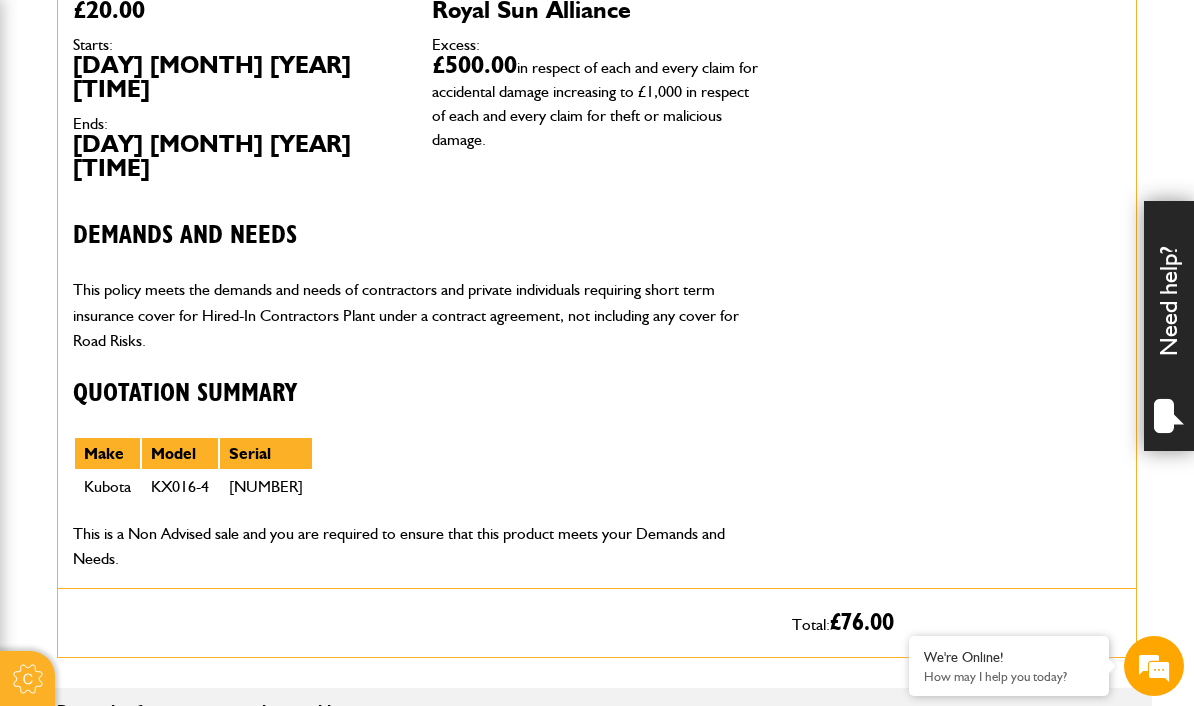 scroll, scrollTop: 750, scrollLeft: 0, axis: vertical 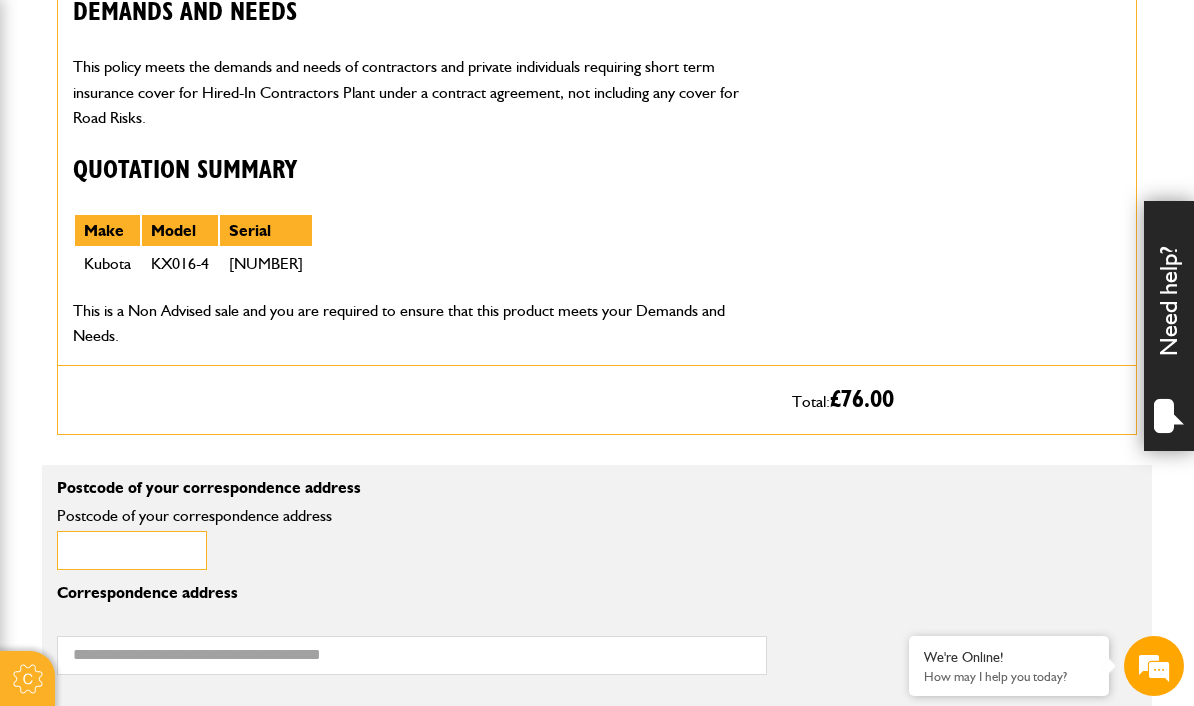click on "Postcode of your correspondence address" at bounding box center (132, 550) 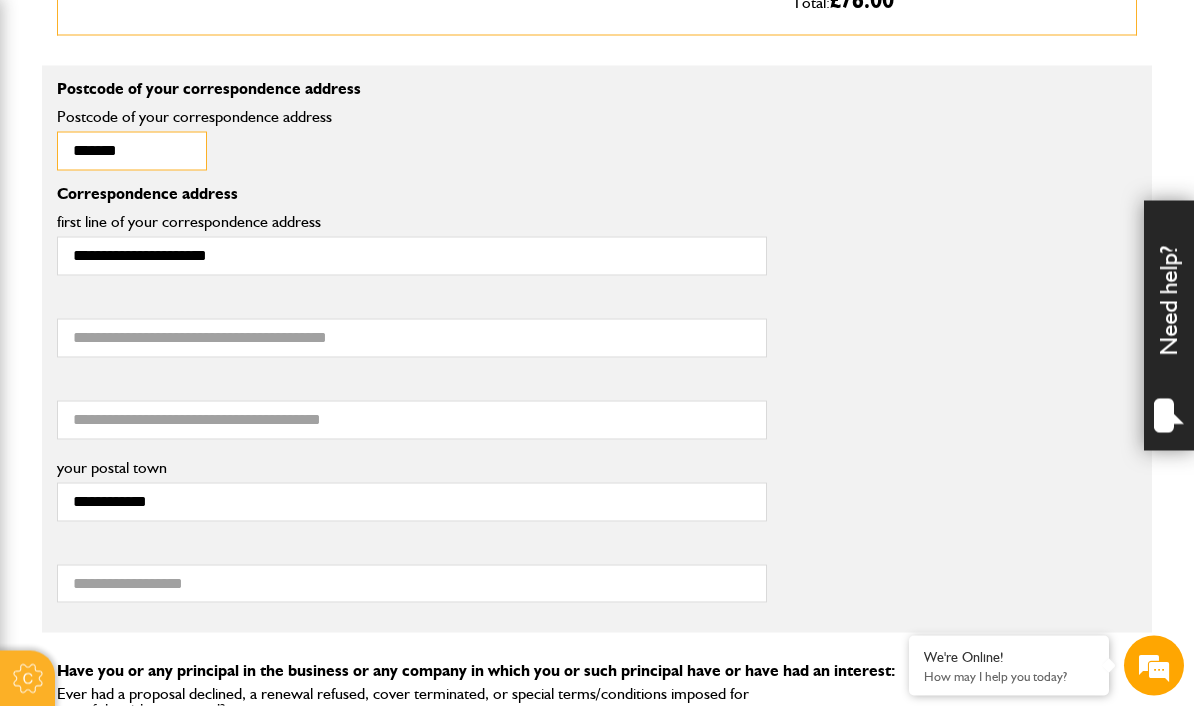 scroll, scrollTop: 1384, scrollLeft: 0, axis: vertical 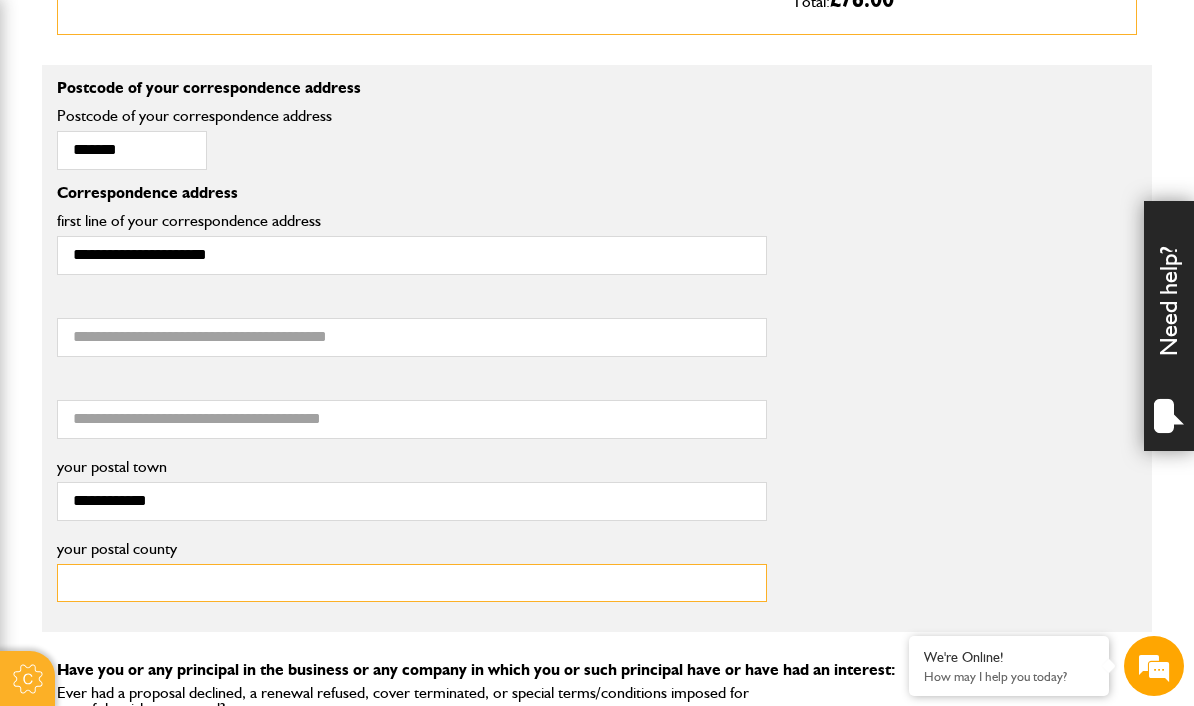 click on "your postal county" at bounding box center (412, 583) 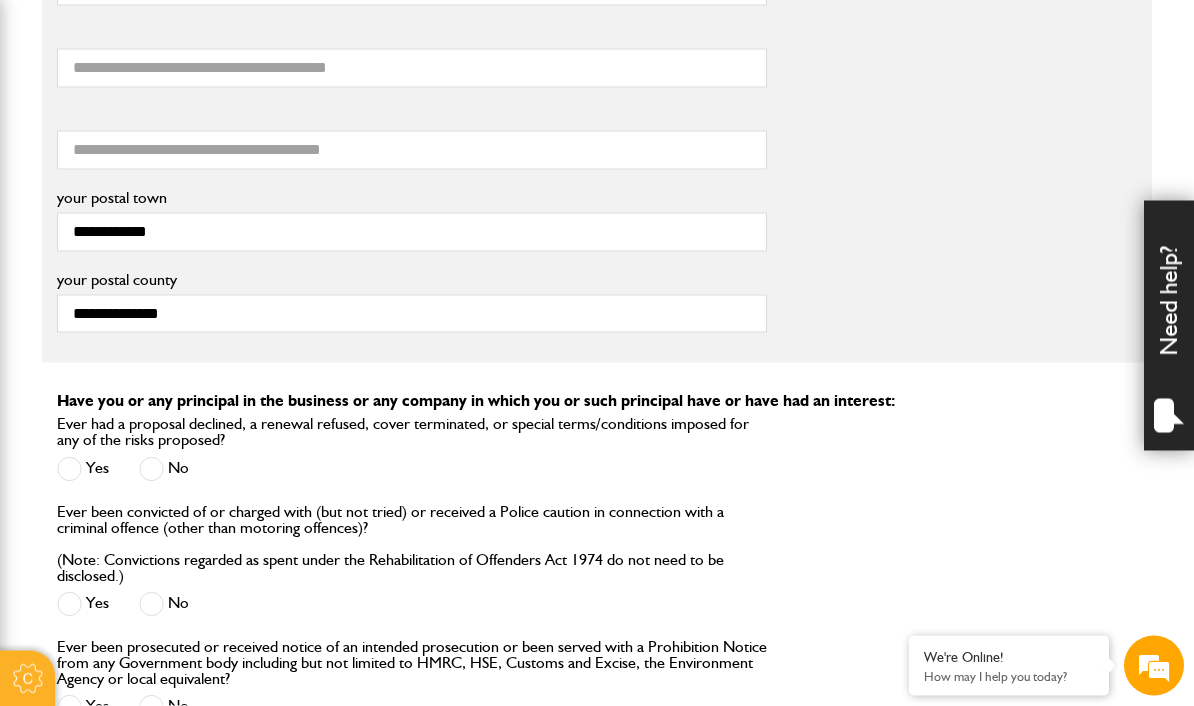 scroll, scrollTop: 1706, scrollLeft: 0, axis: vertical 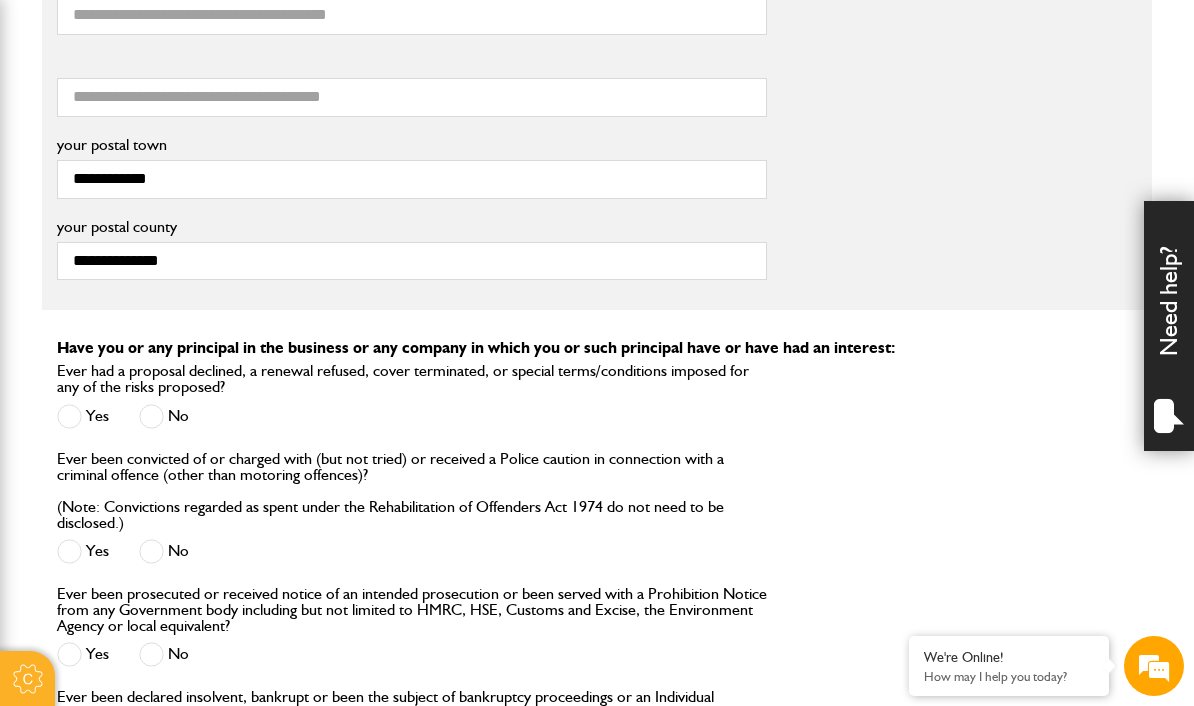click at bounding box center [151, 416] 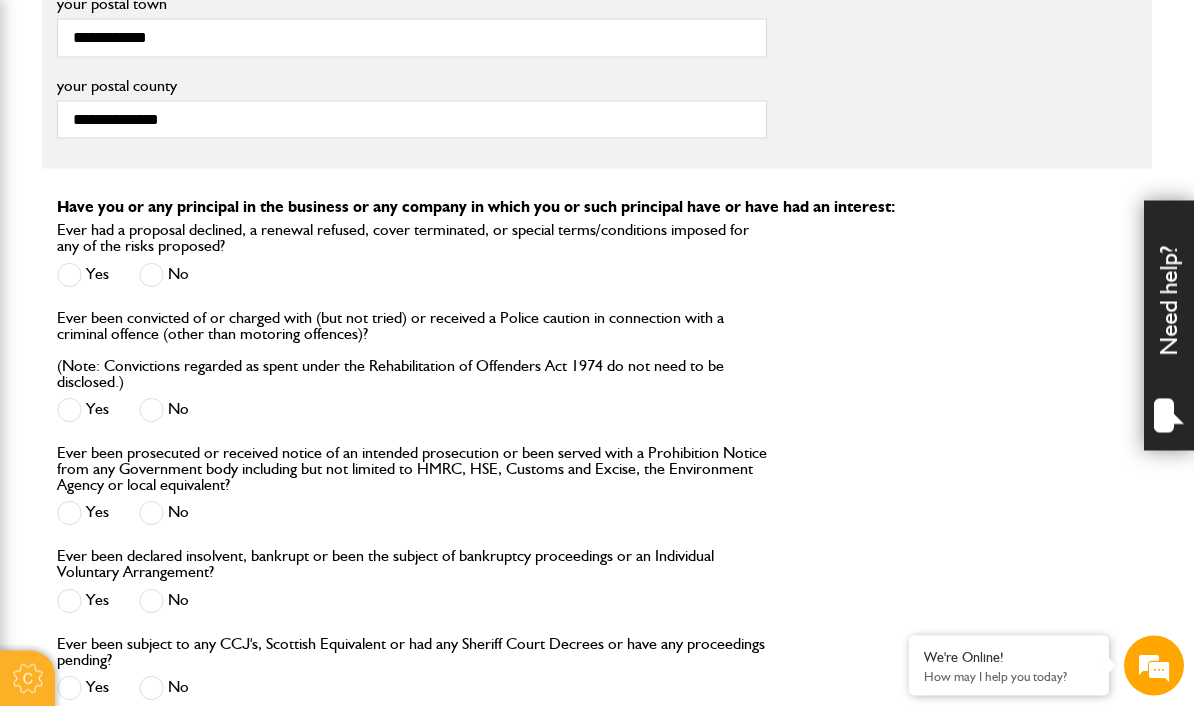 scroll, scrollTop: 1863, scrollLeft: 0, axis: vertical 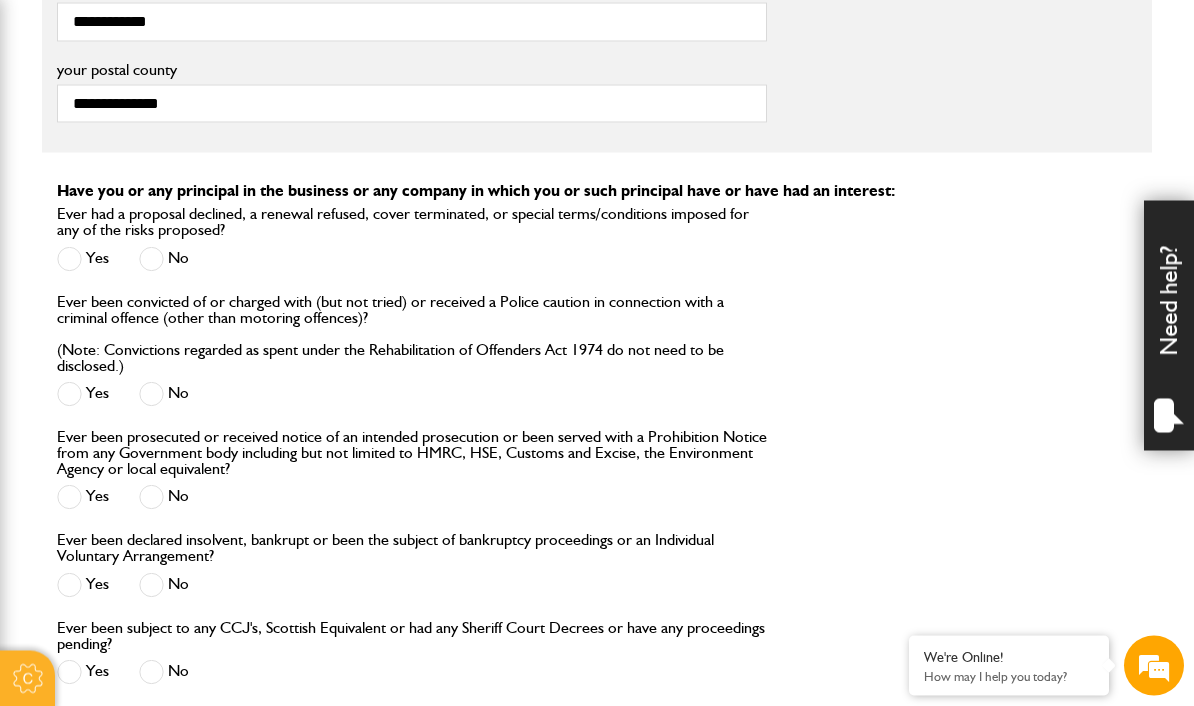 click at bounding box center (151, 394) 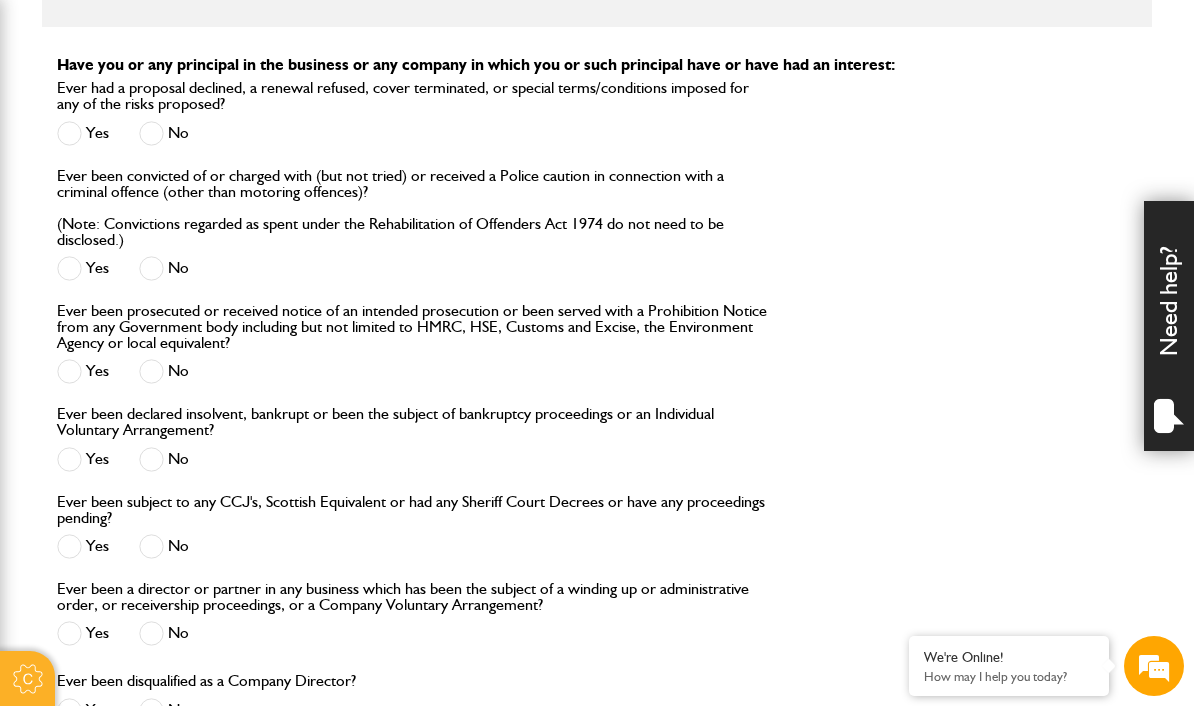 scroll, scrollTop: 2000, scrollLeft: 0, axis: vertical 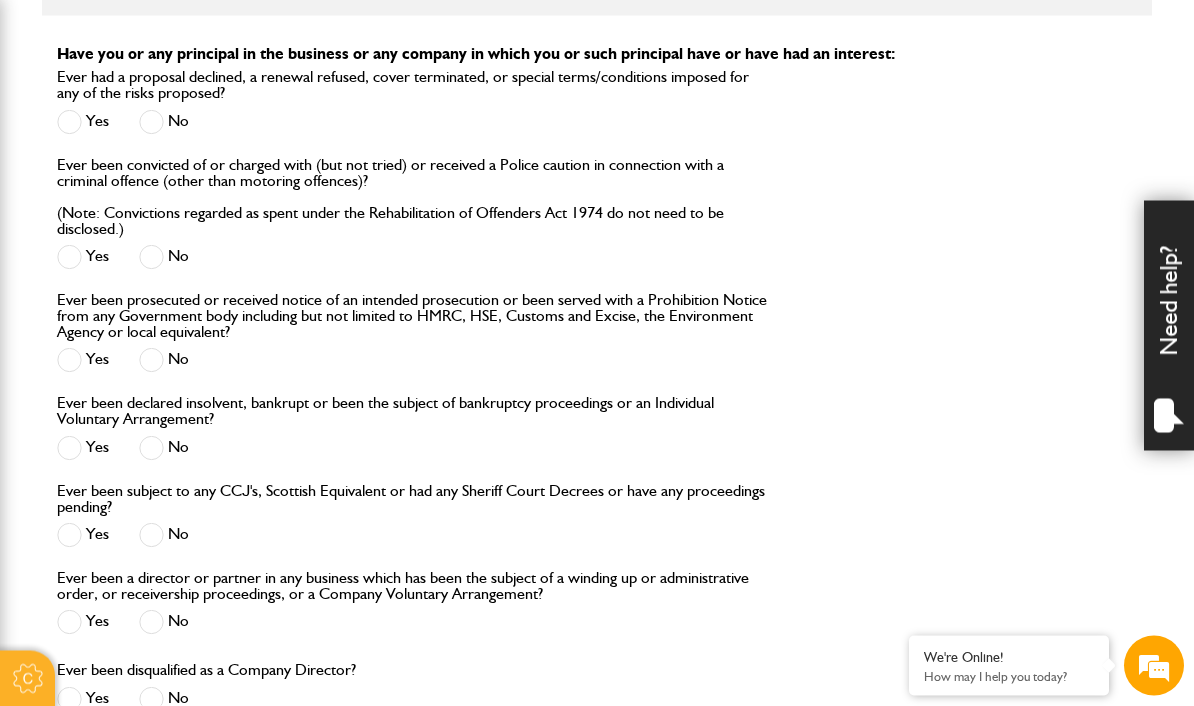 click at bounding box center [151, 360] 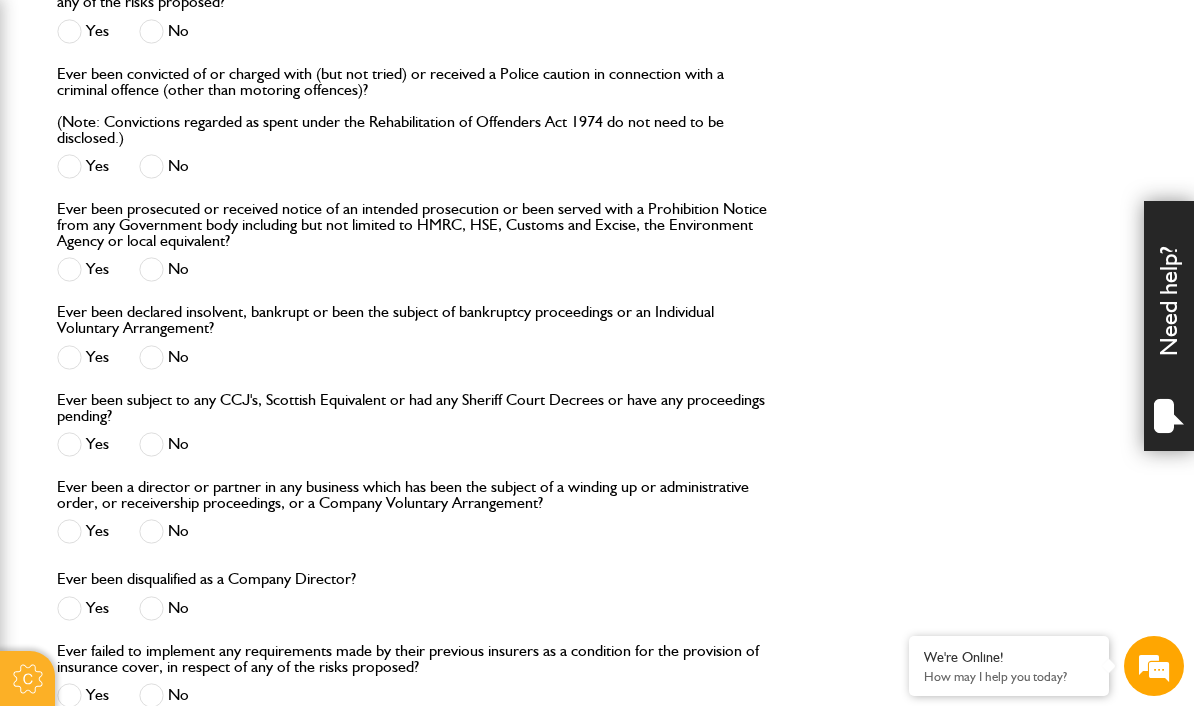scroll, scrollTop: 2105, scrollLeft: 0, axis: vertical 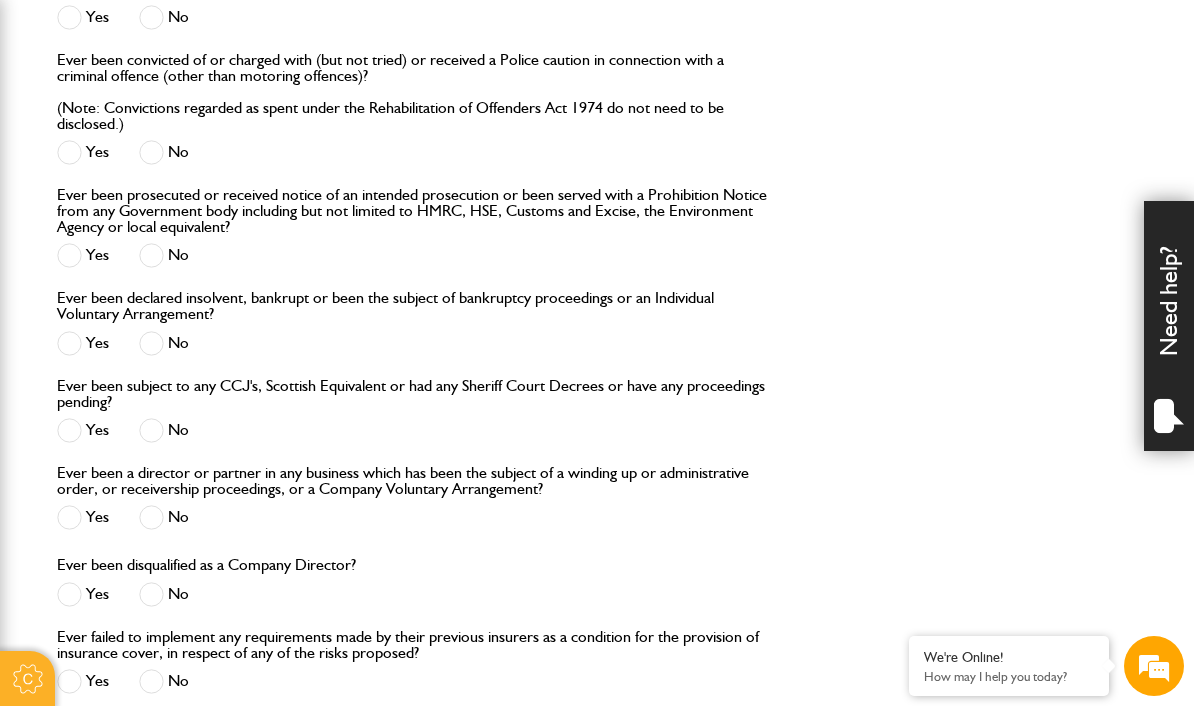 click at bounding box center (151, 343) 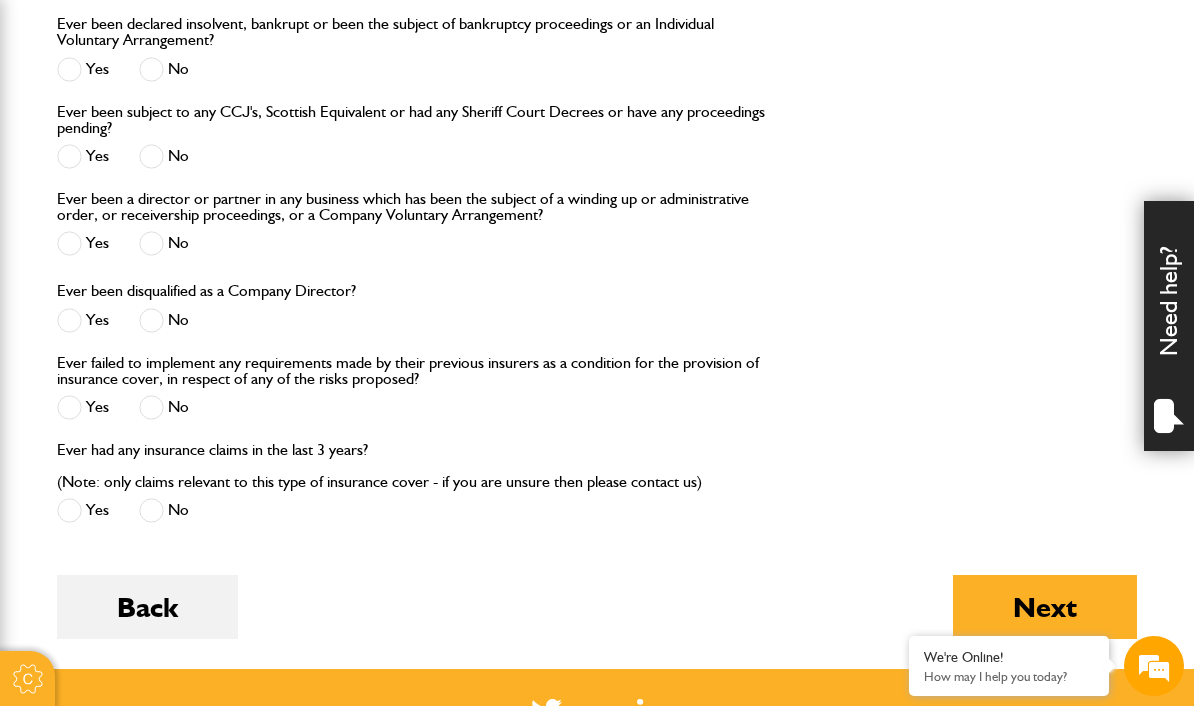 scroll, scrollTop: 2409, scrollLeft: 0, axis: vertical 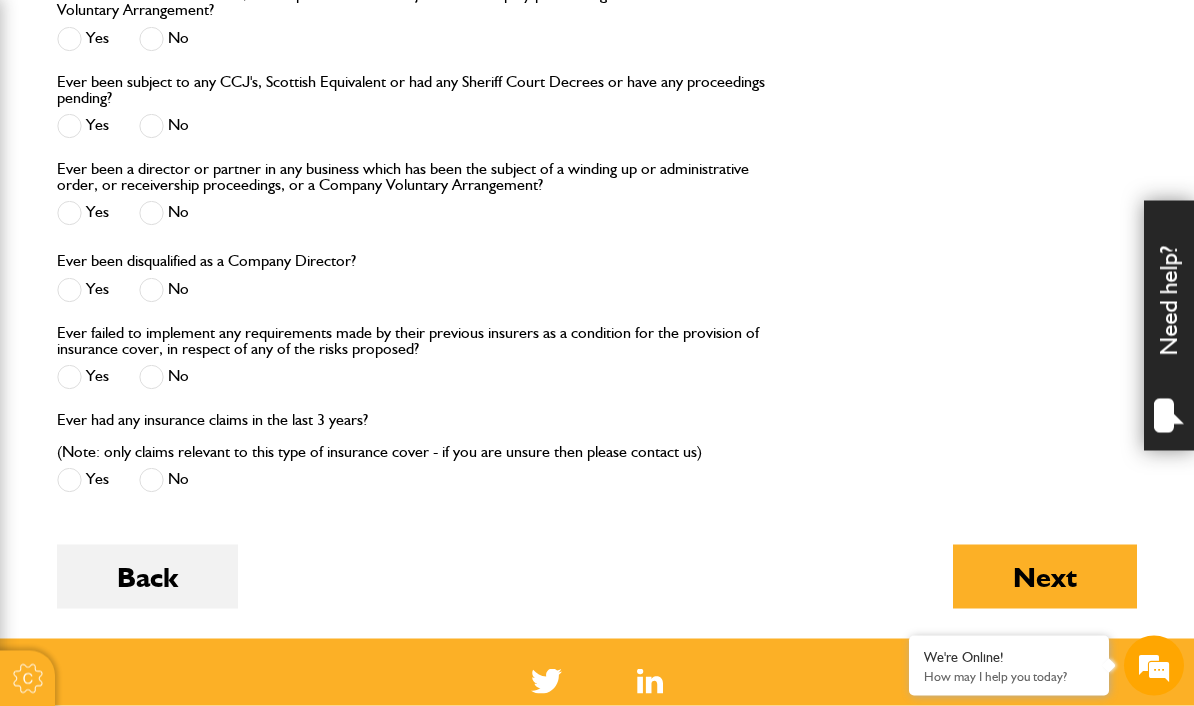 click at bounding box center [151, 213] 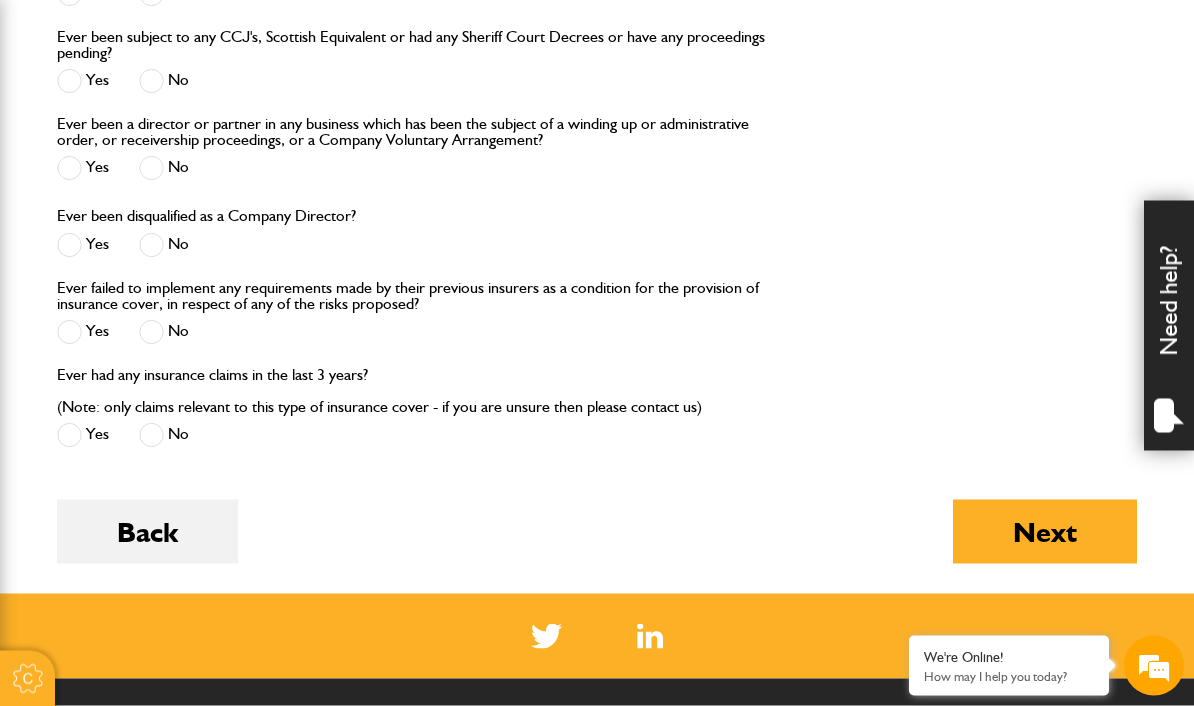 scroll, scrollTop: 2461, scrollLeft: 0, axis: vertical 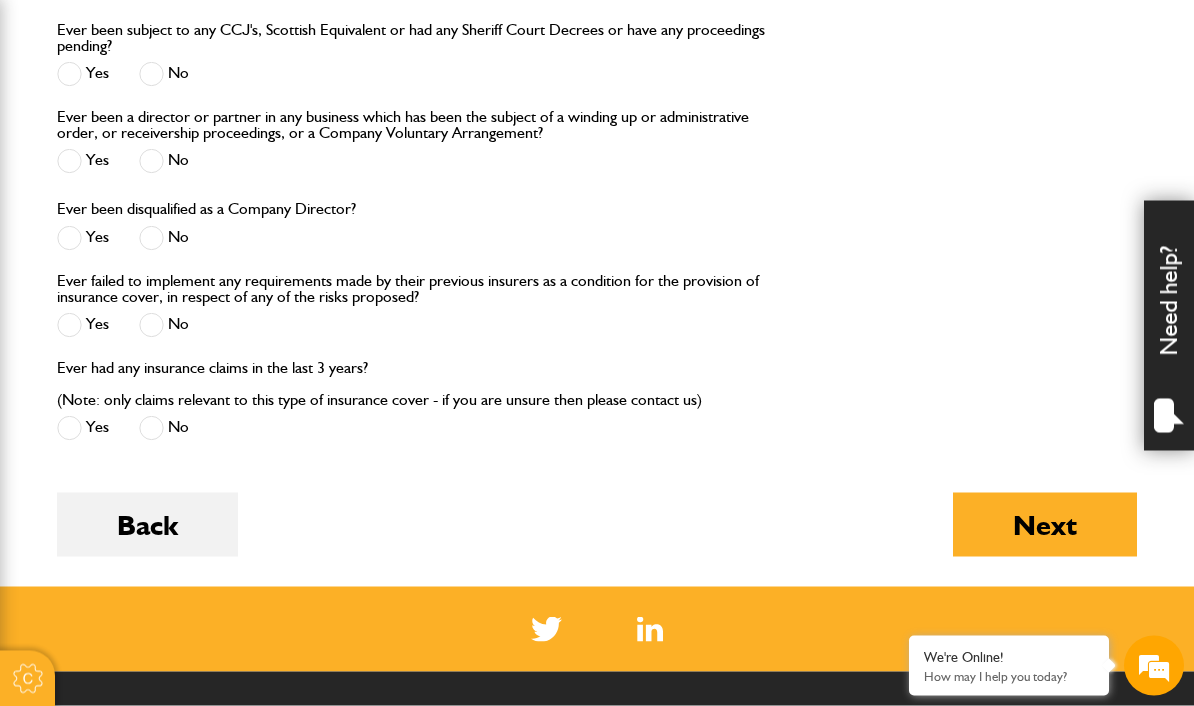 click at bounding box center [151, 428] 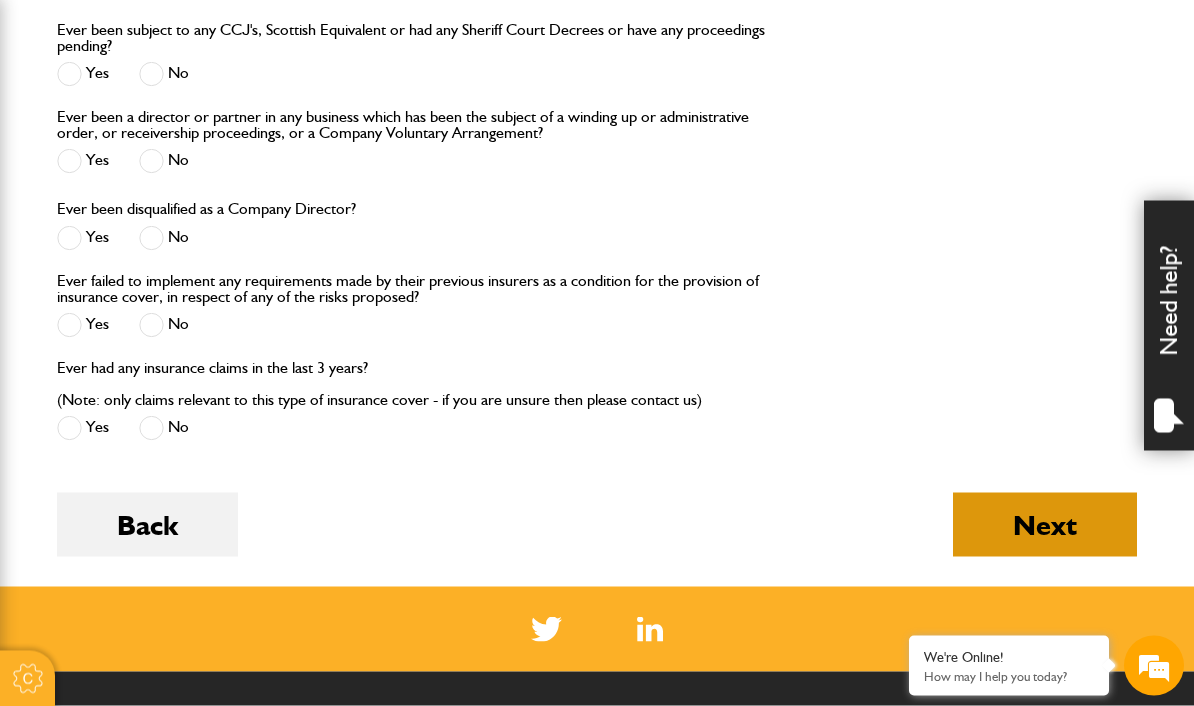 click on "Next" at bounding box center [1045, 525] 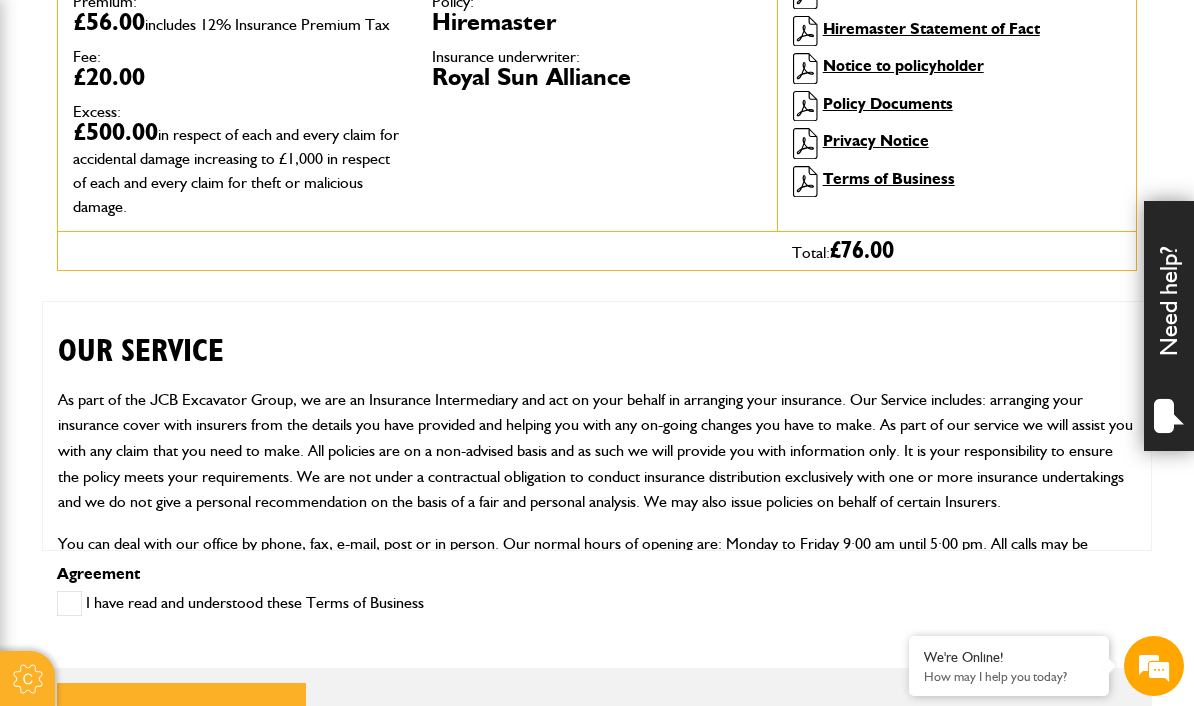 scroll, scrollTop: 701, scrollLeft: 0, axis: vertical 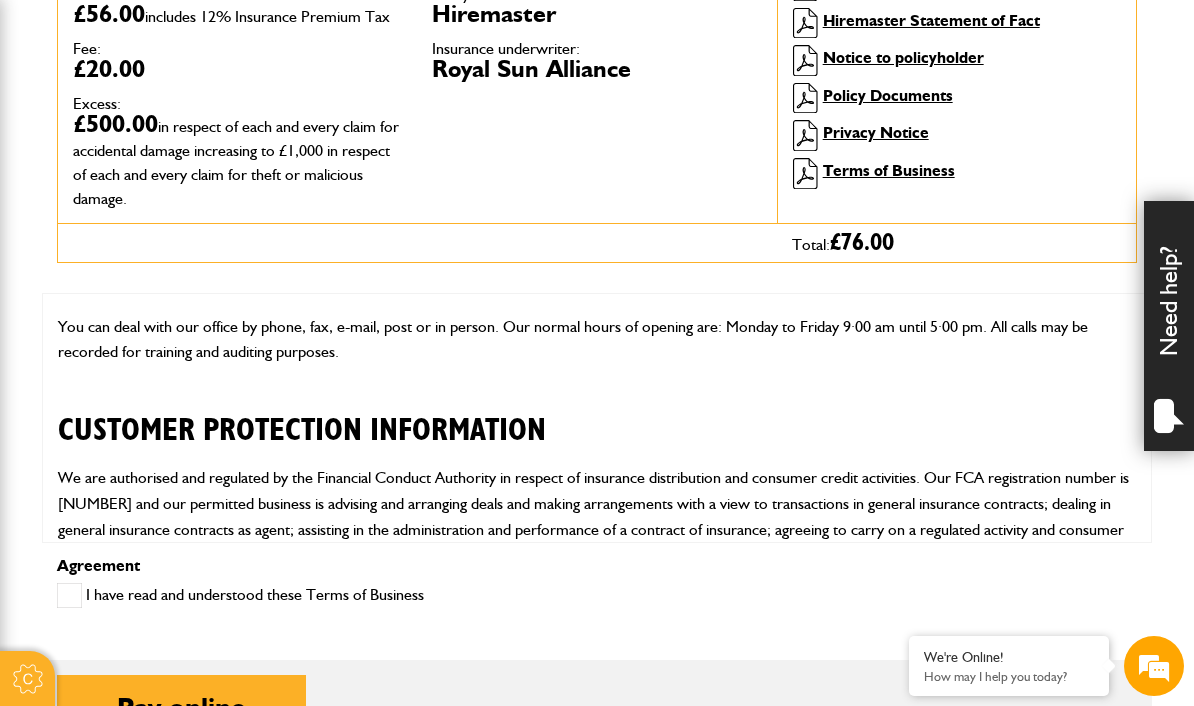 click at bounding box center [69, 595] 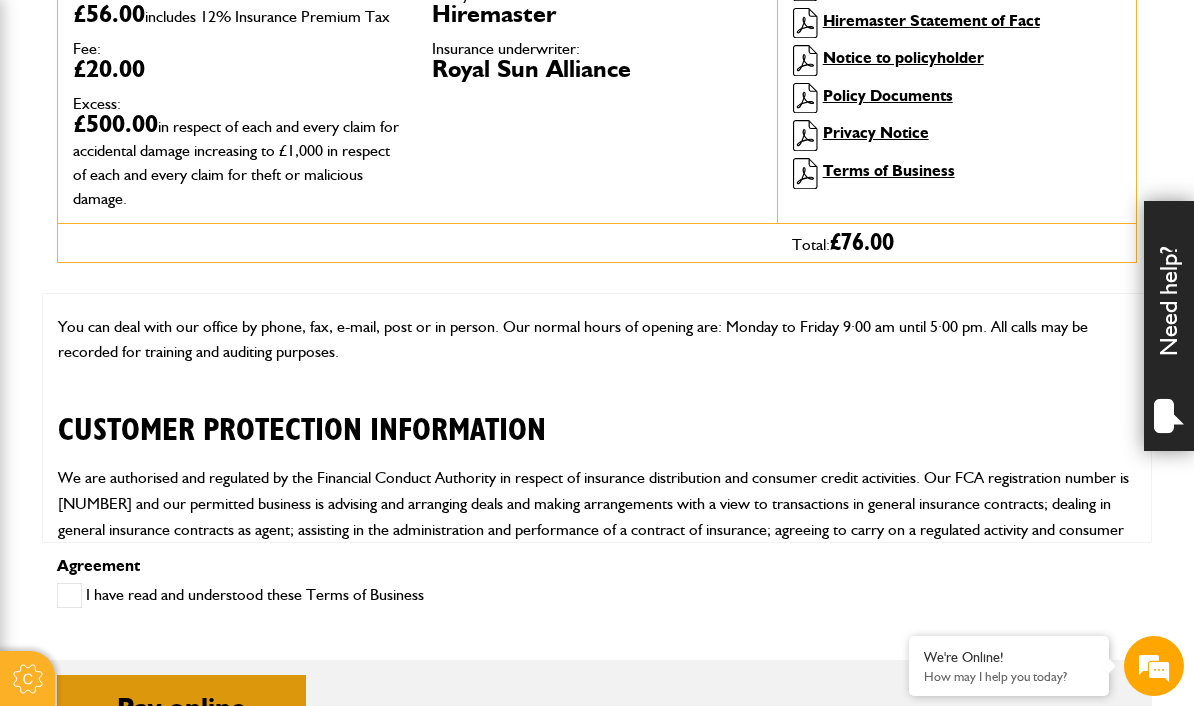 click on "Pay online" at bounding box center (181, 707) 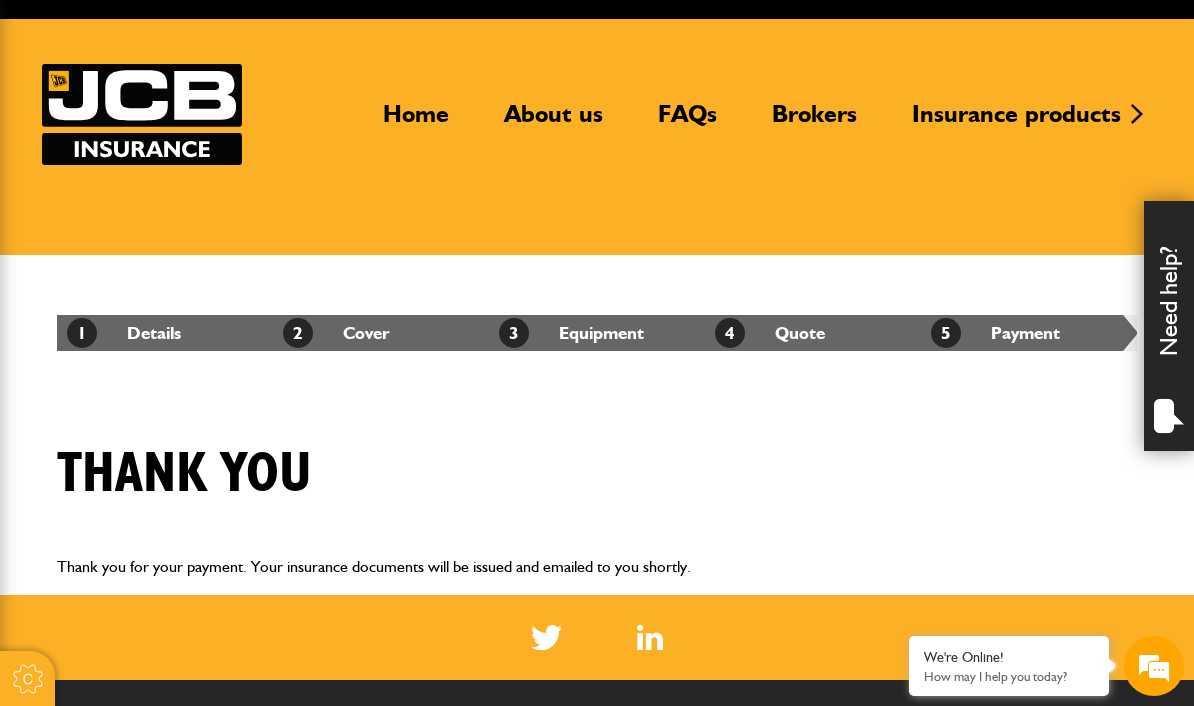 scroll, scrollTop: 0, scrollLeft: 0, axis: both 